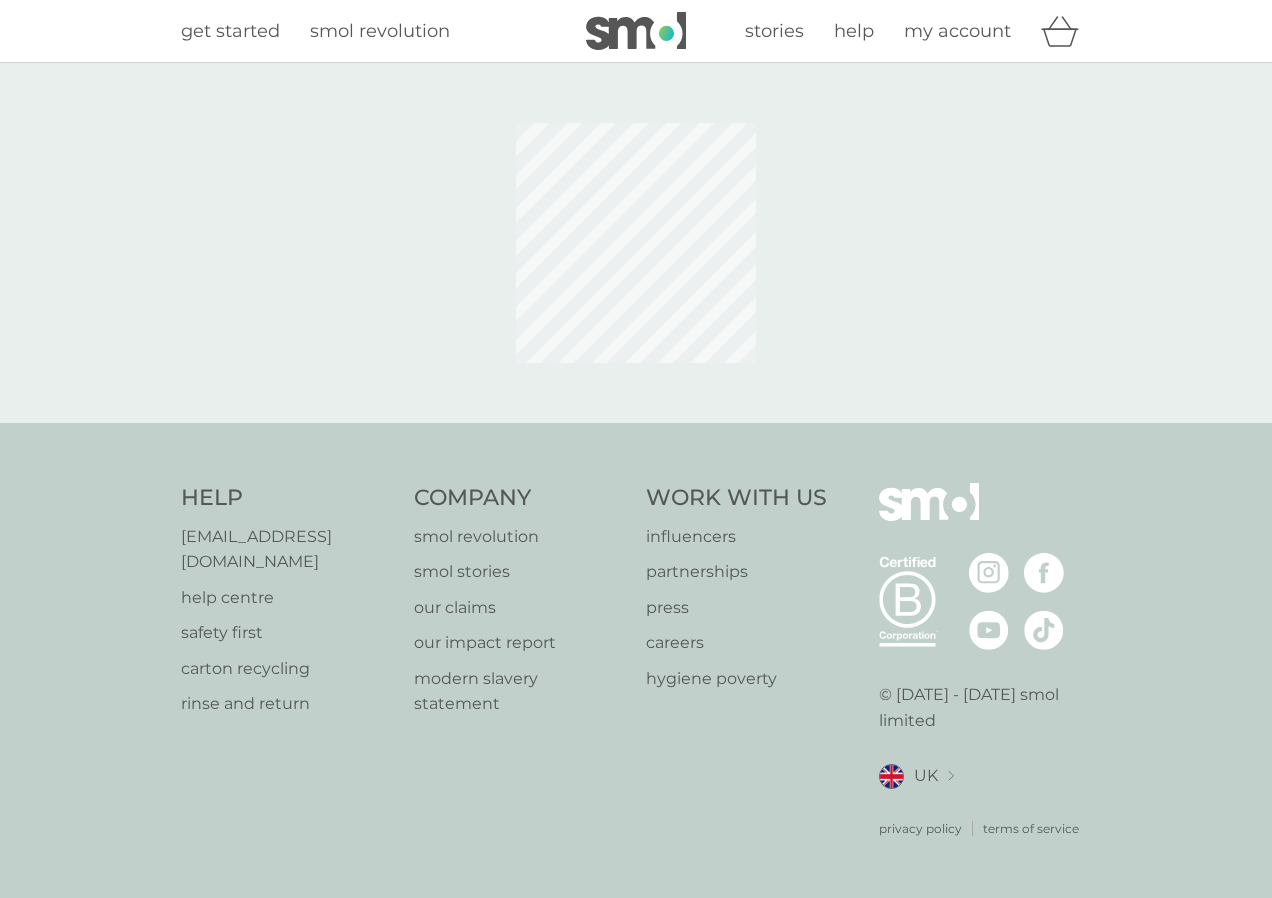 scroll, scrollTop: 0, scrollLeft: 0, axis: both 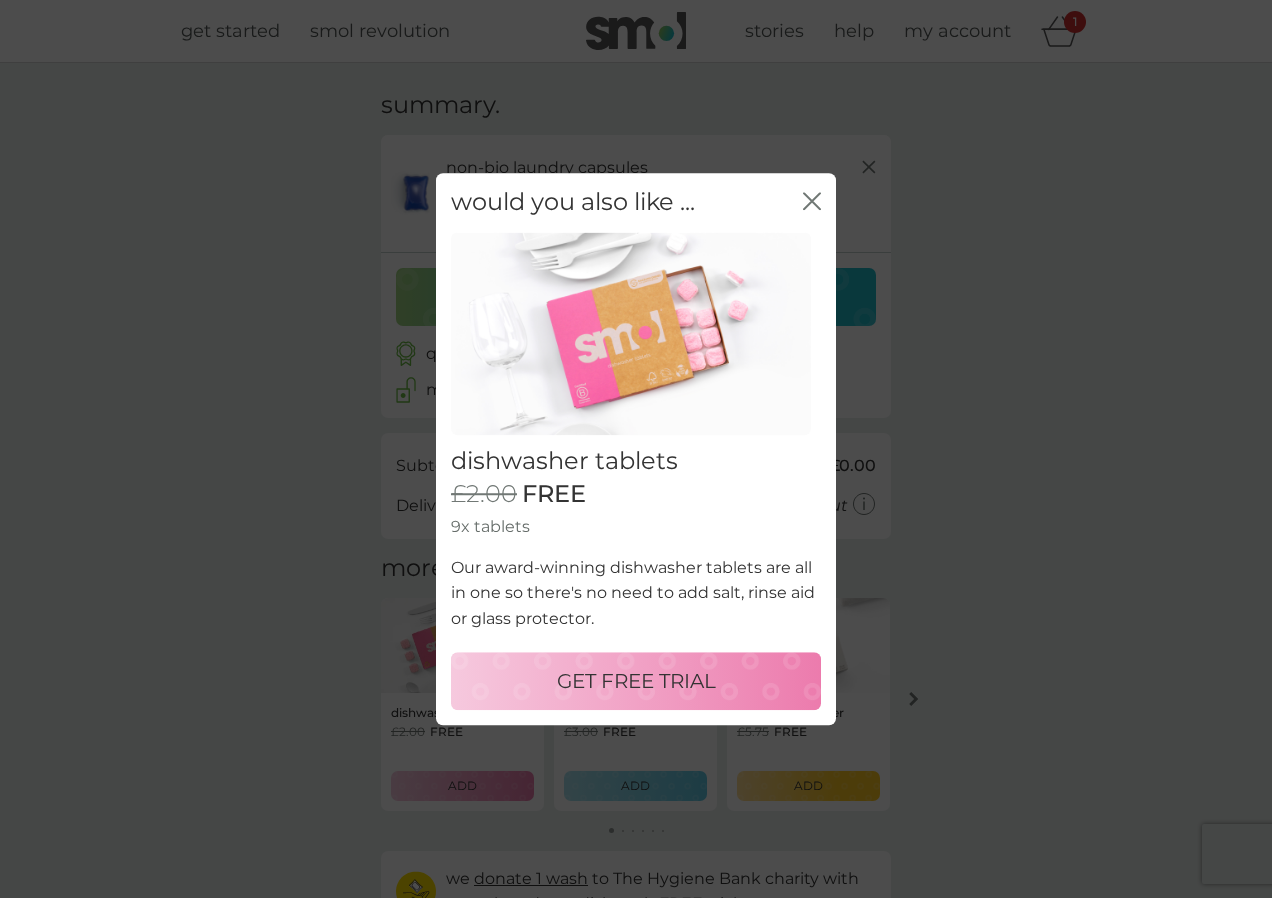 click on "GET FREE TRIAL" at bounding box center [636, 681] 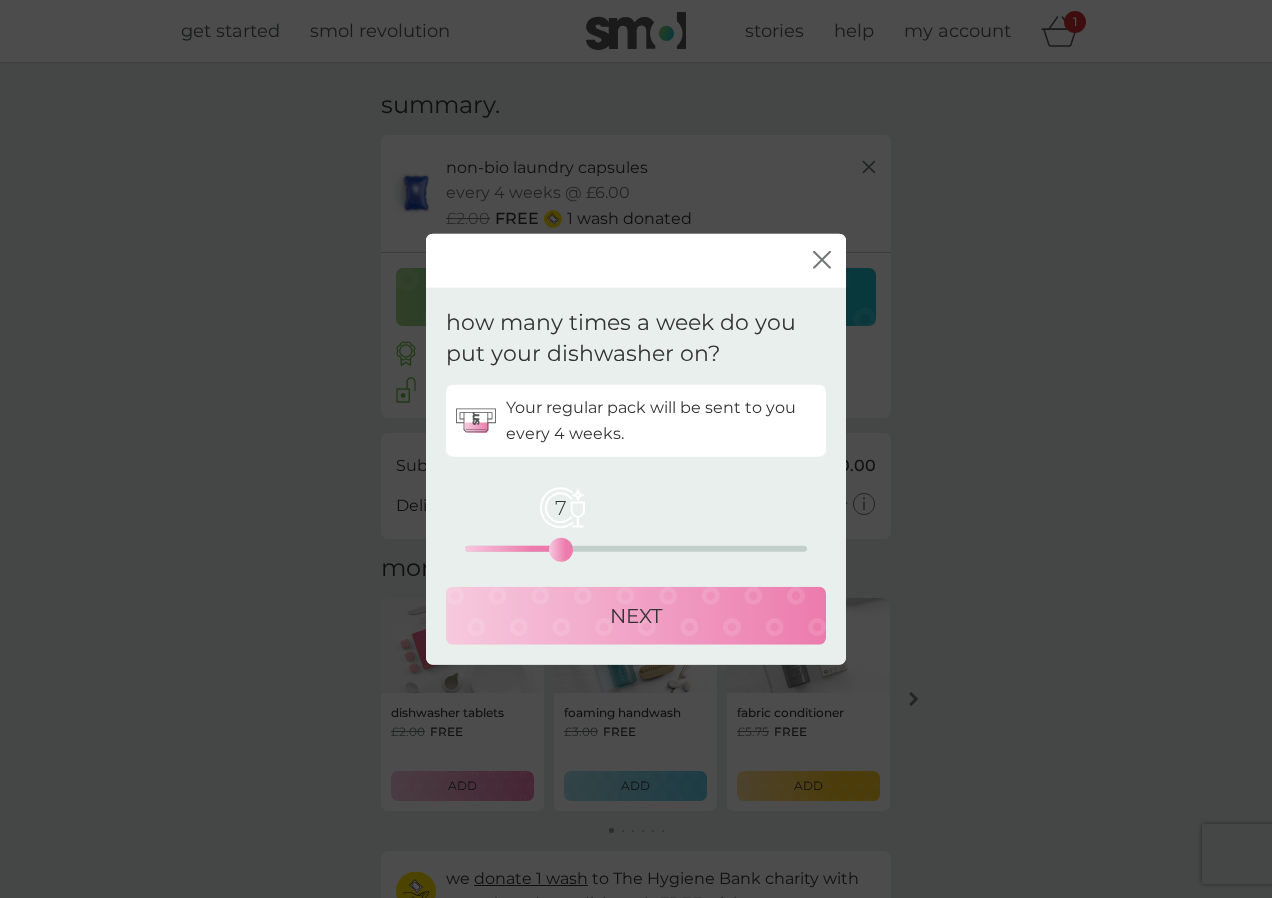 drag, startPoint x: 467, startPoint y: 545, endPoint x: 557, endPoint y: 543, distance: 90.02222 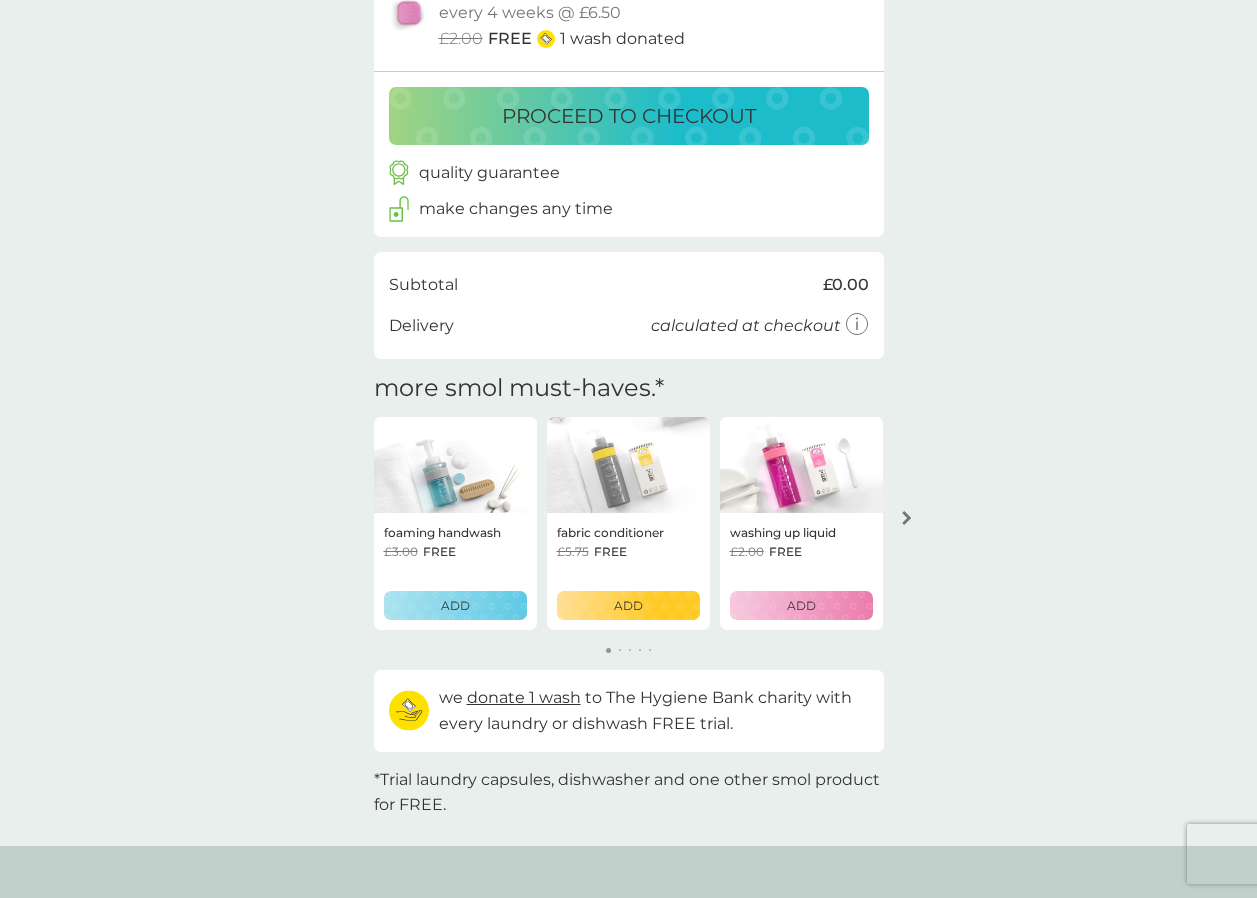 scroll, scrollTop: 300, scrollLeft: 0, axis: vertical 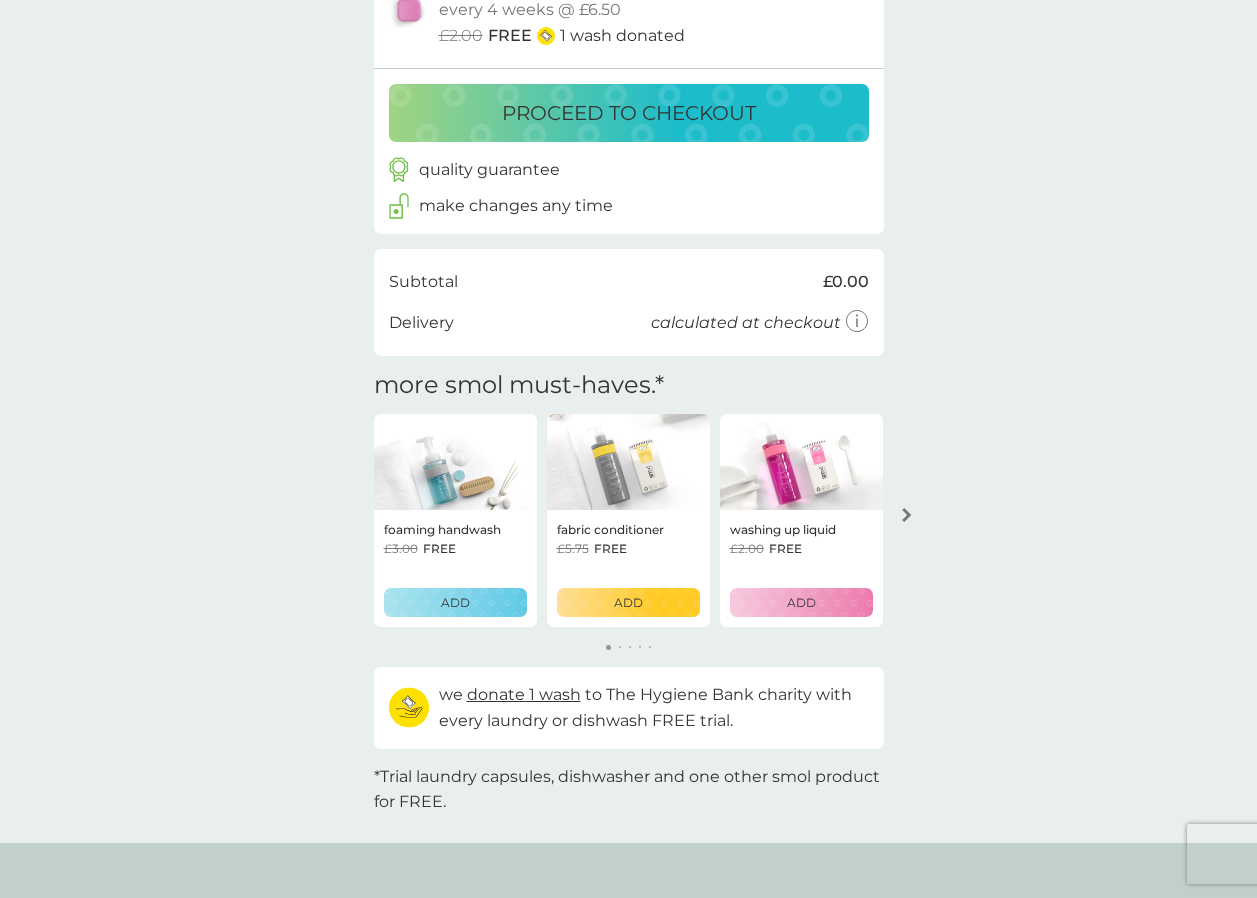 click on "ADD" at bounding box center (455, 602) 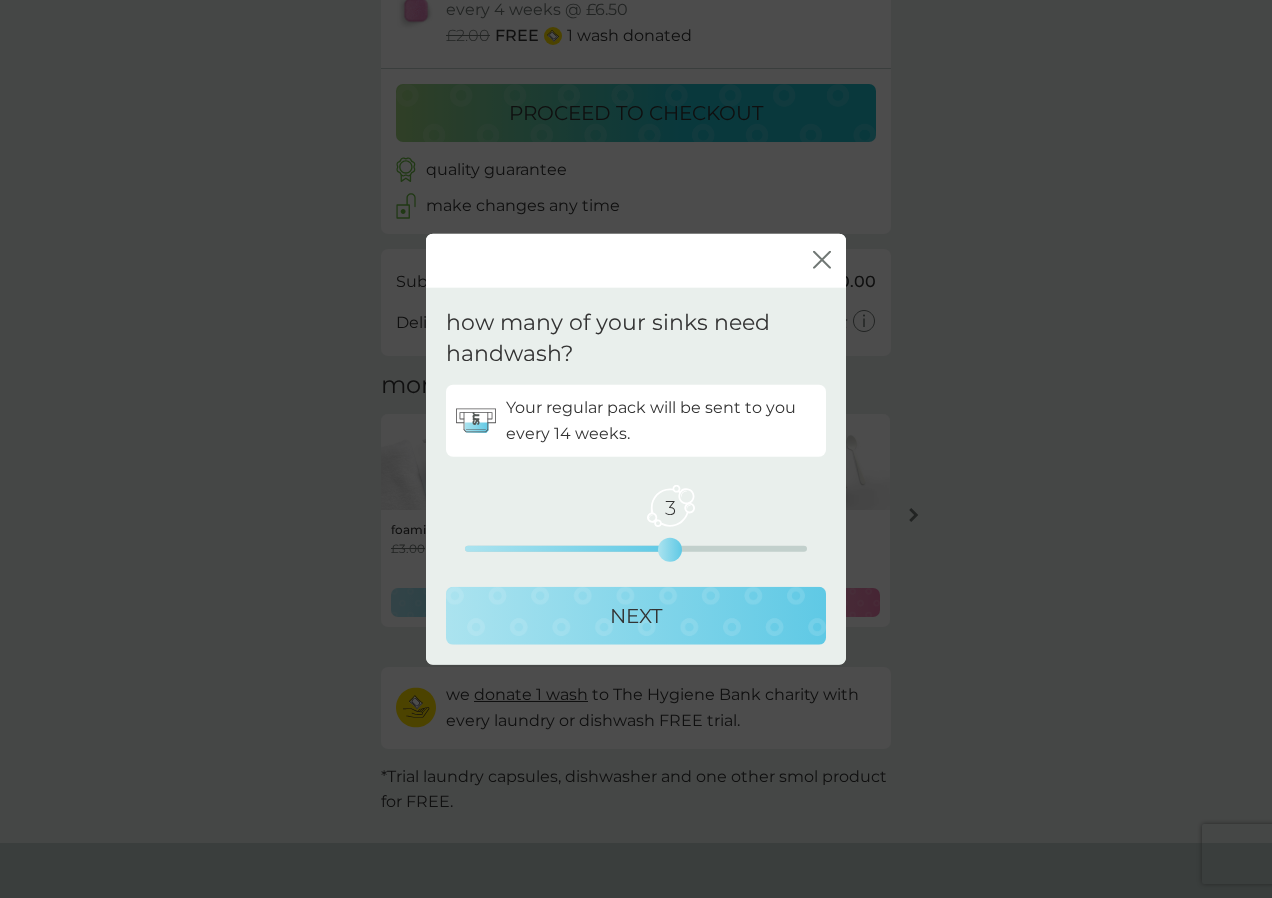 drag, startPoint x: 467, startPoint y: 552, endPoint x: 683, endPoint y: 550, distance: 216.00926 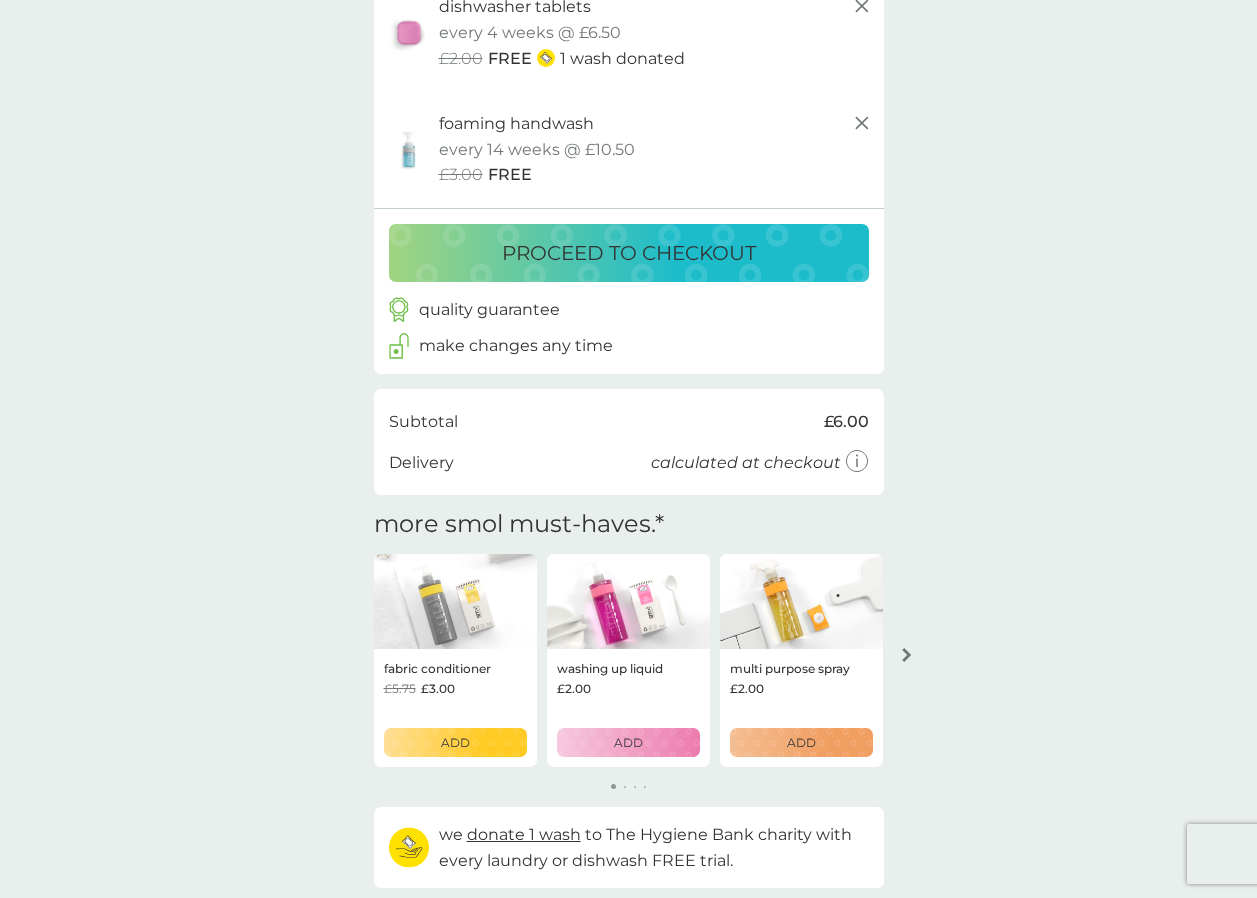 scroll, scrollTop: 400, scrollLeft: 0, axis: vertical 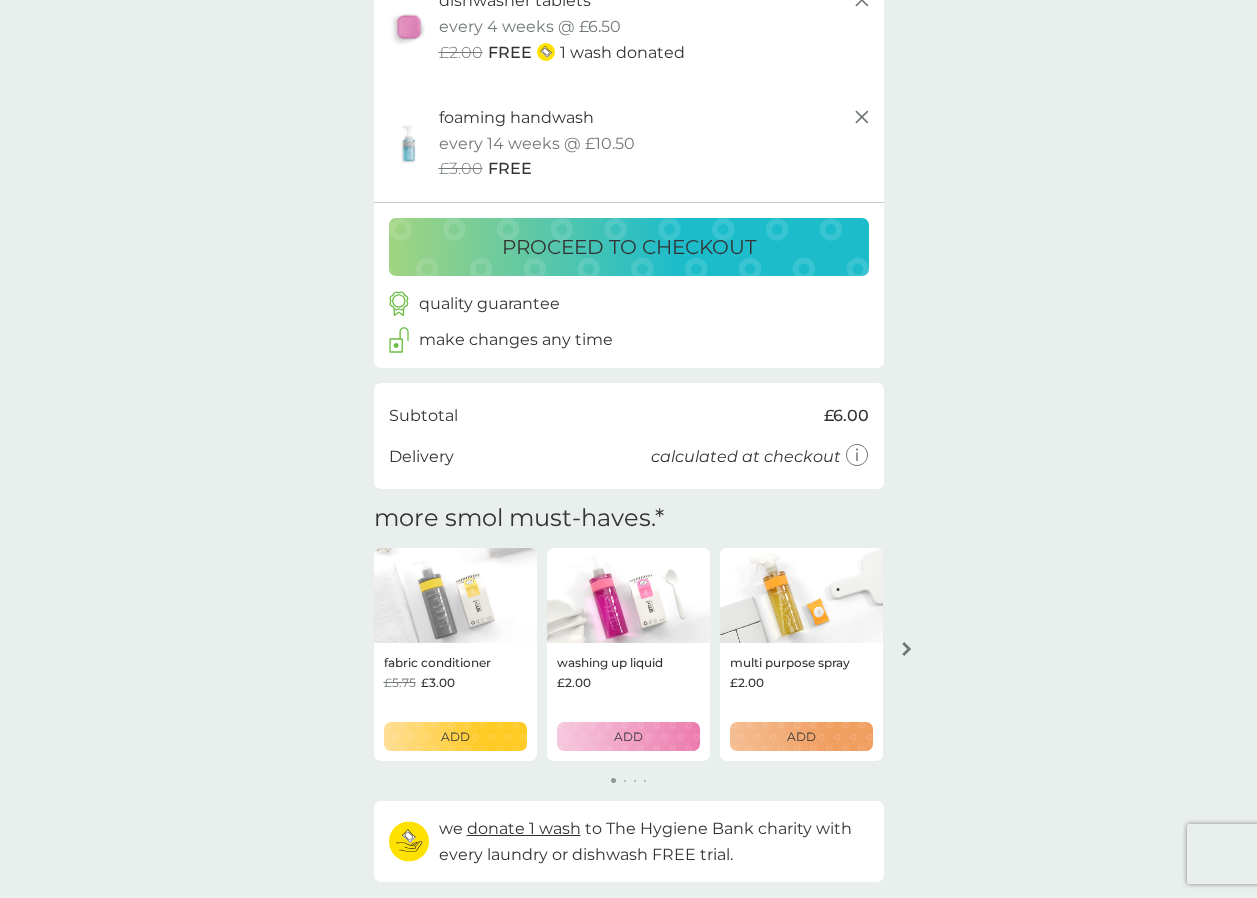 click on "ADD" at bounding box center (628, 736) 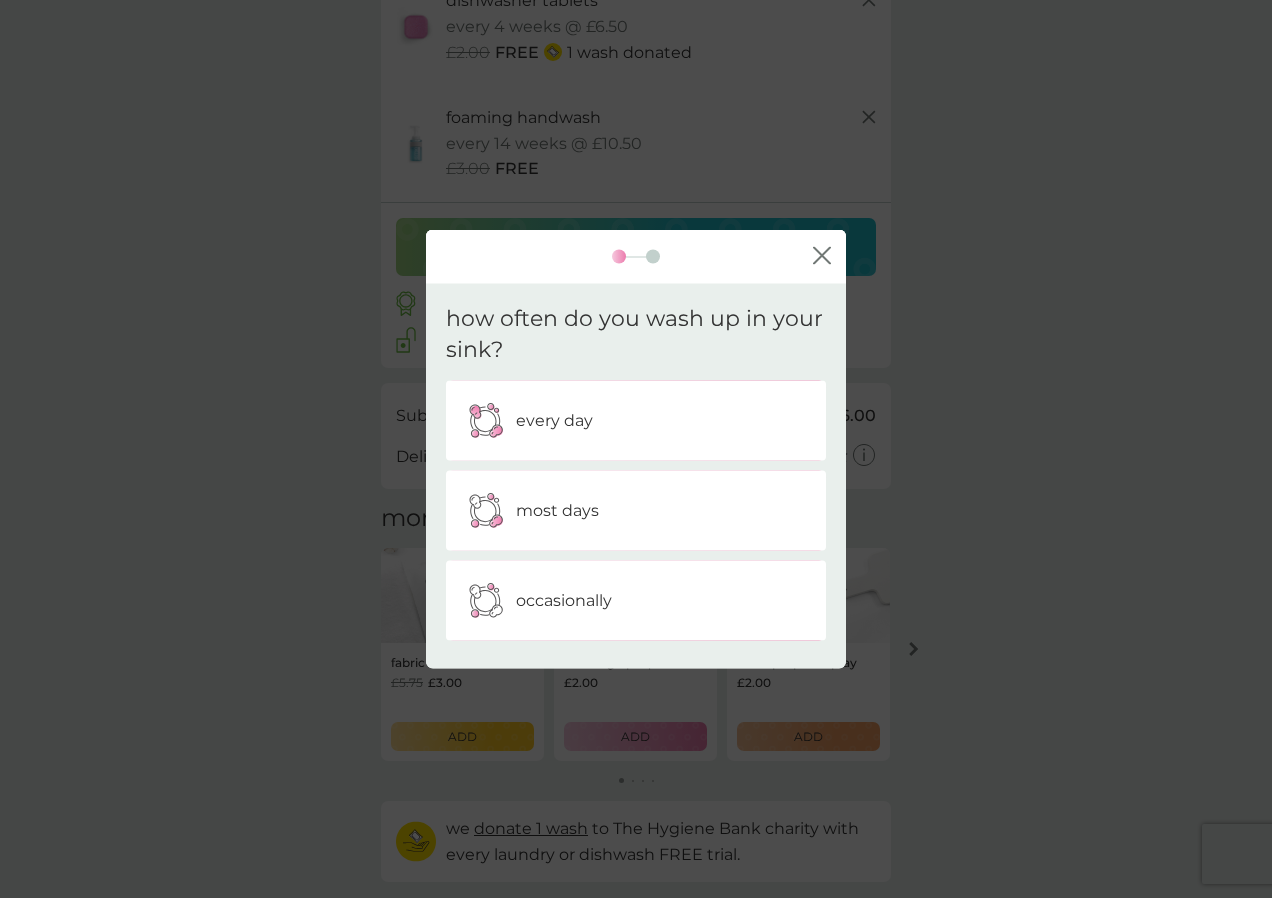 click on "every day" at bounding box center [636, 420] 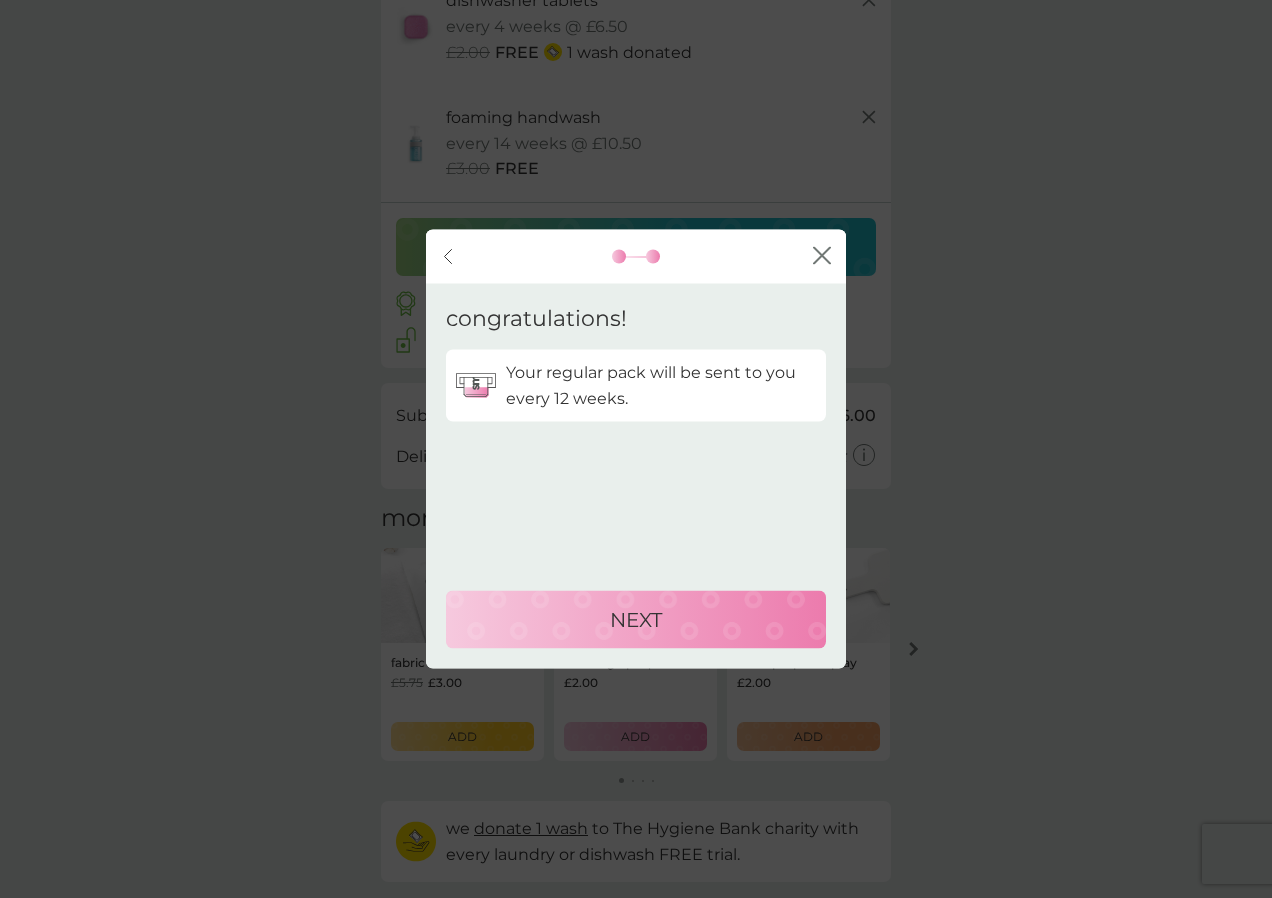 click on "NEXT" at bounding box center [636, 620] 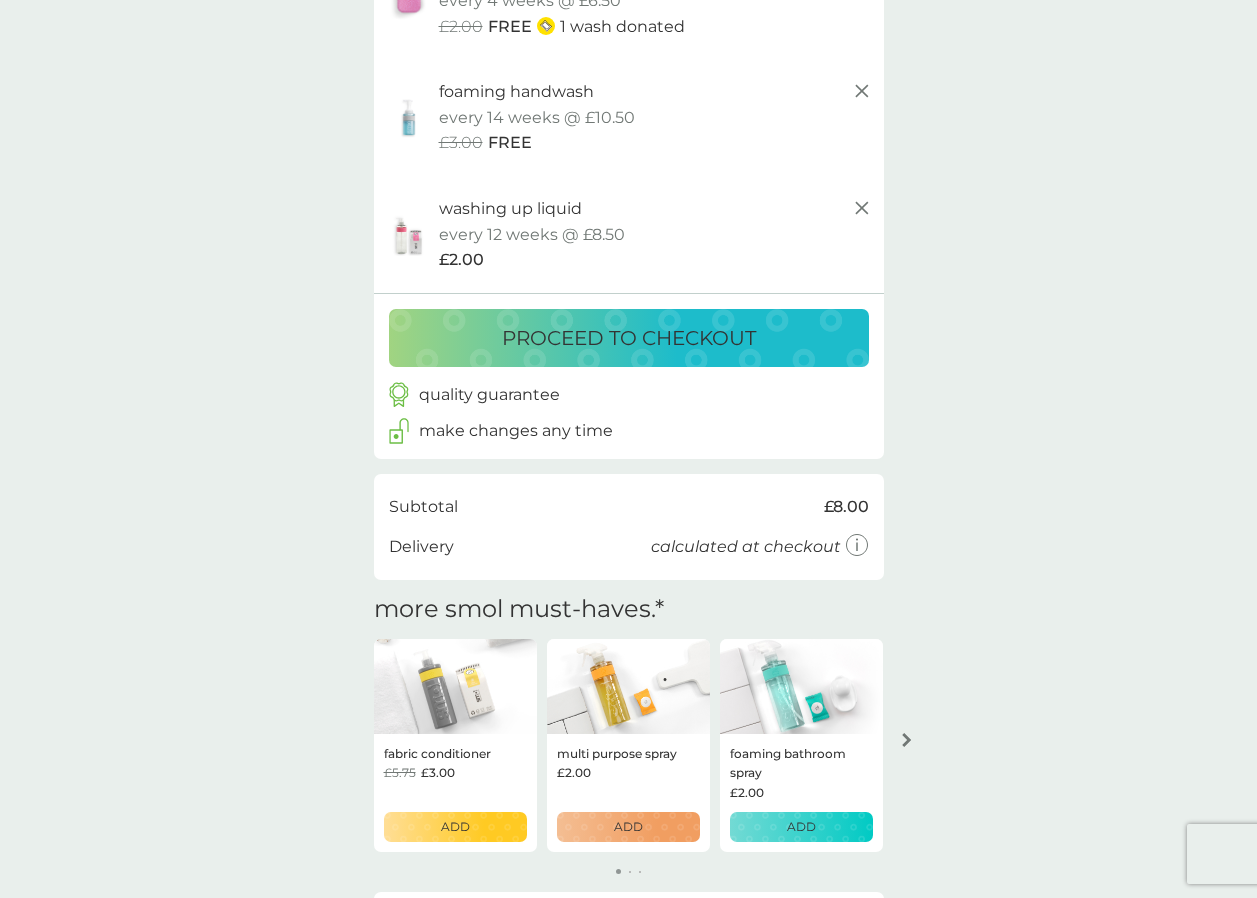 scroll, scrollTop: 400, scrollLeft: 0, axis: vertical 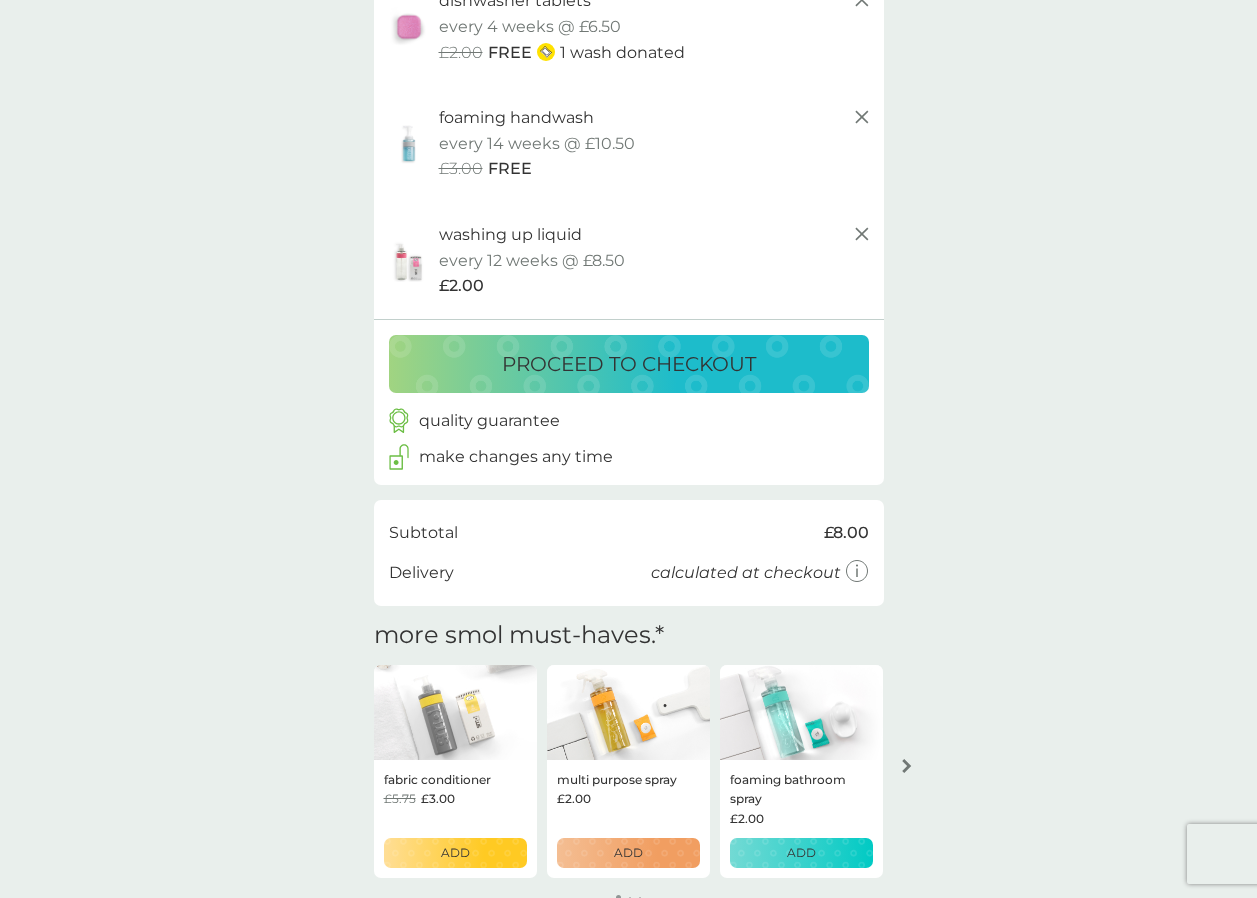 click 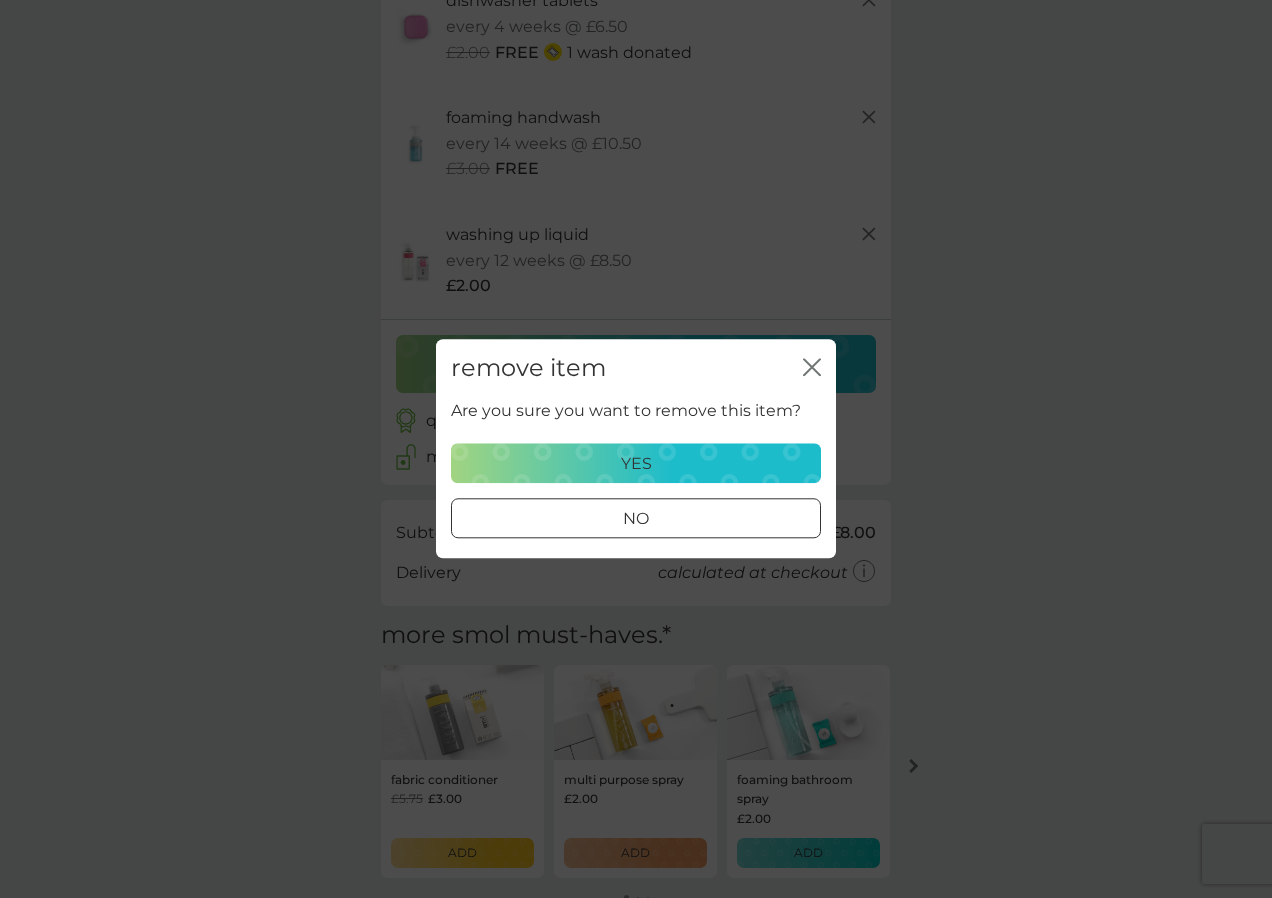 click on "yes" at bounding box center (636, 464) 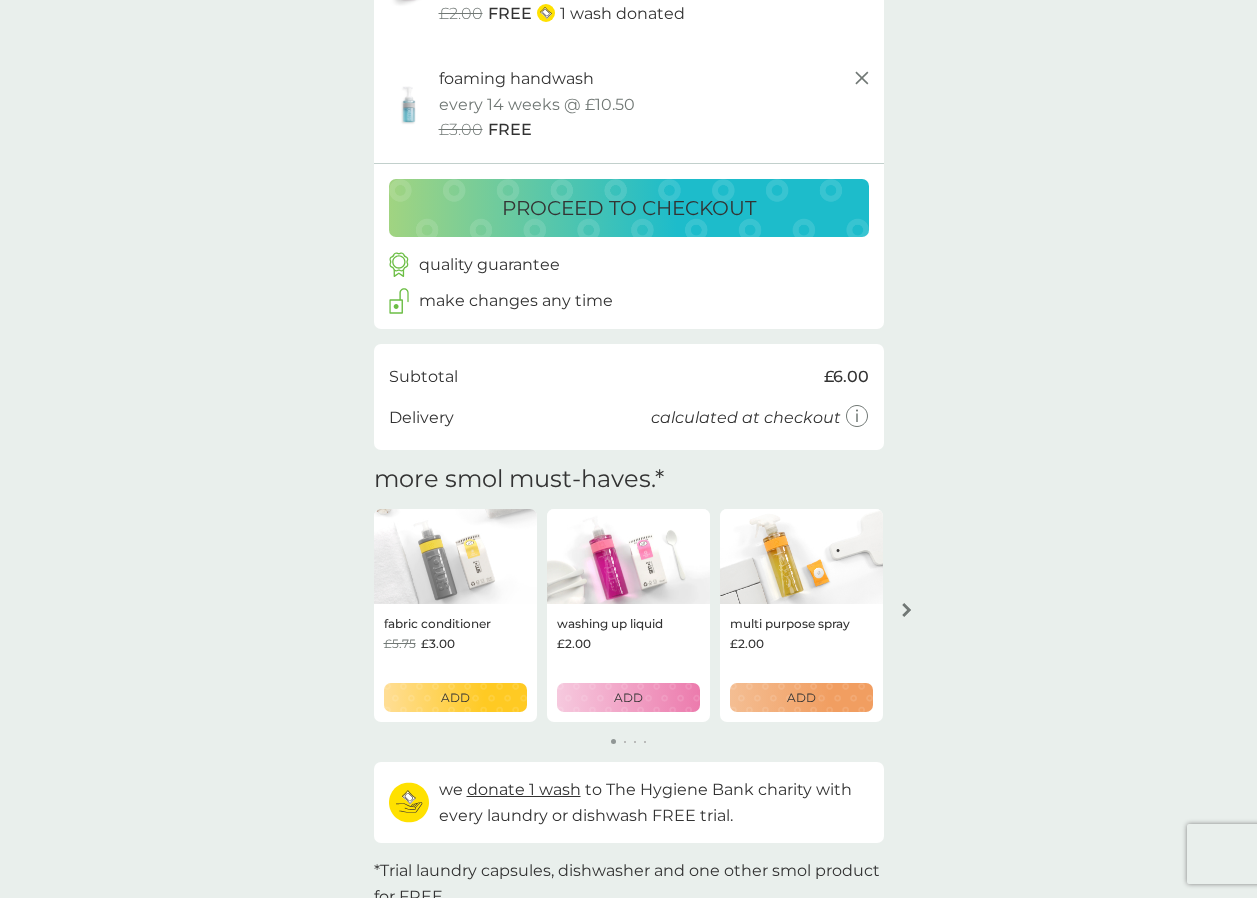 scroll, scrollTop: 500, scrollLeft: 0, axis: vertical 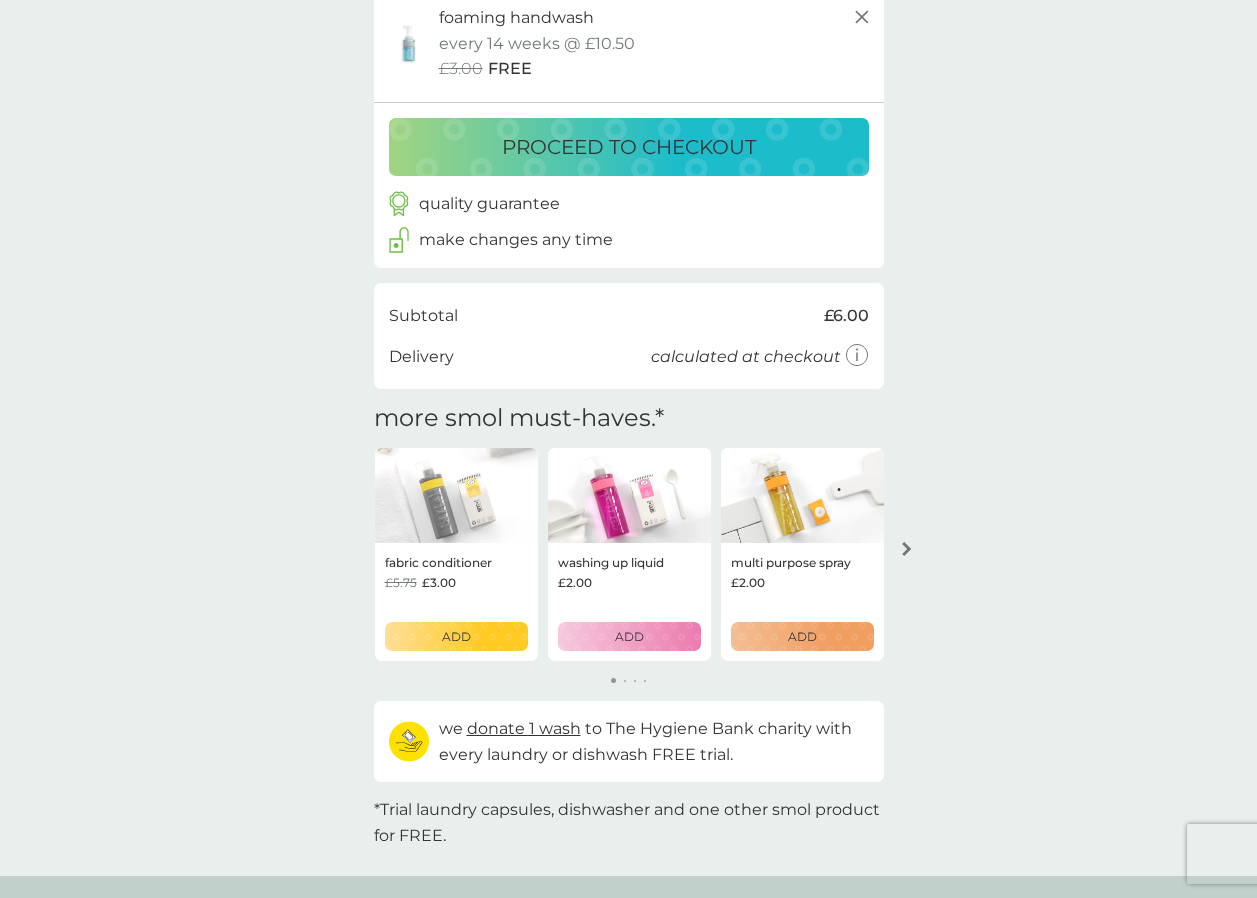 click at bounding box center (907, 549) 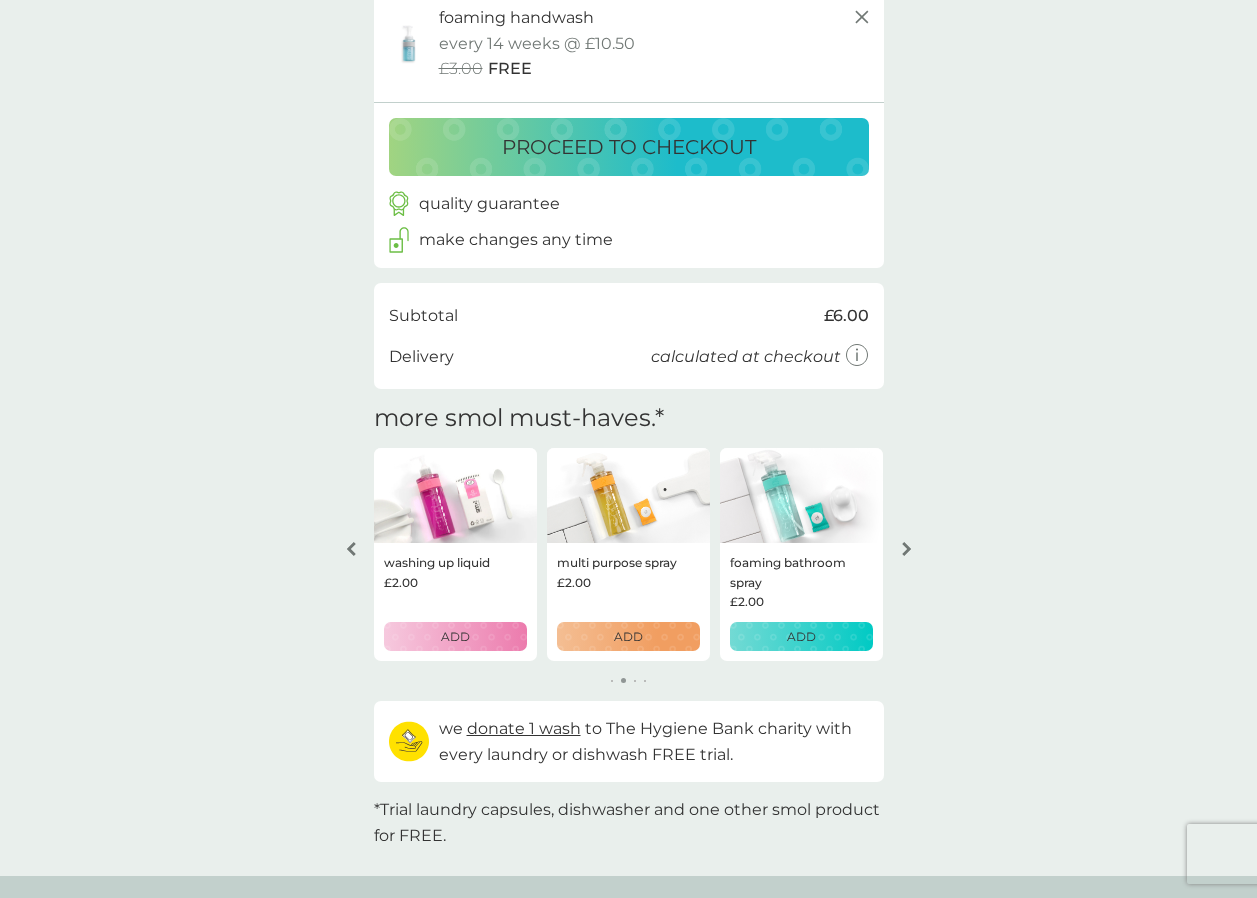 click at bounding box center [907, 549] 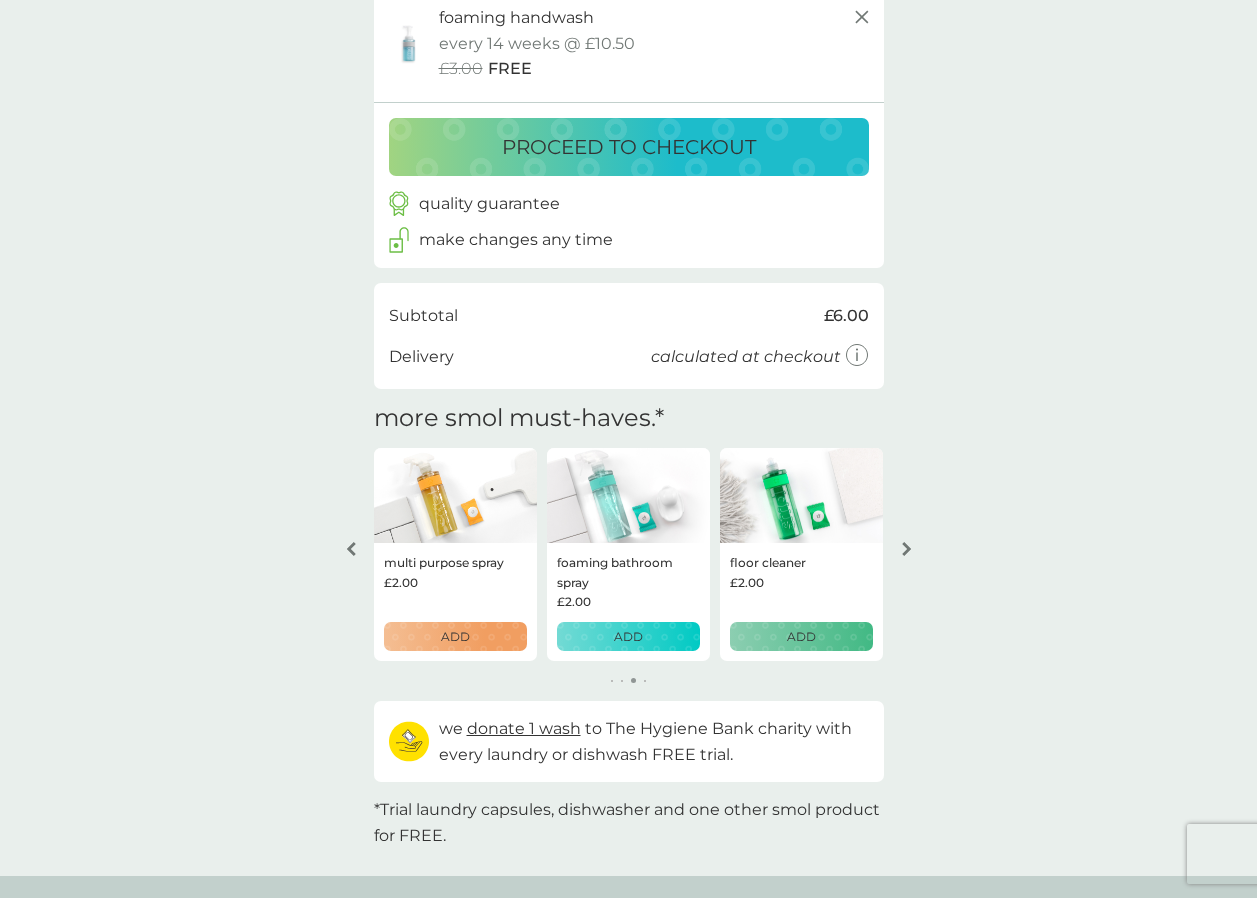 click at bounding box center (907, 549) 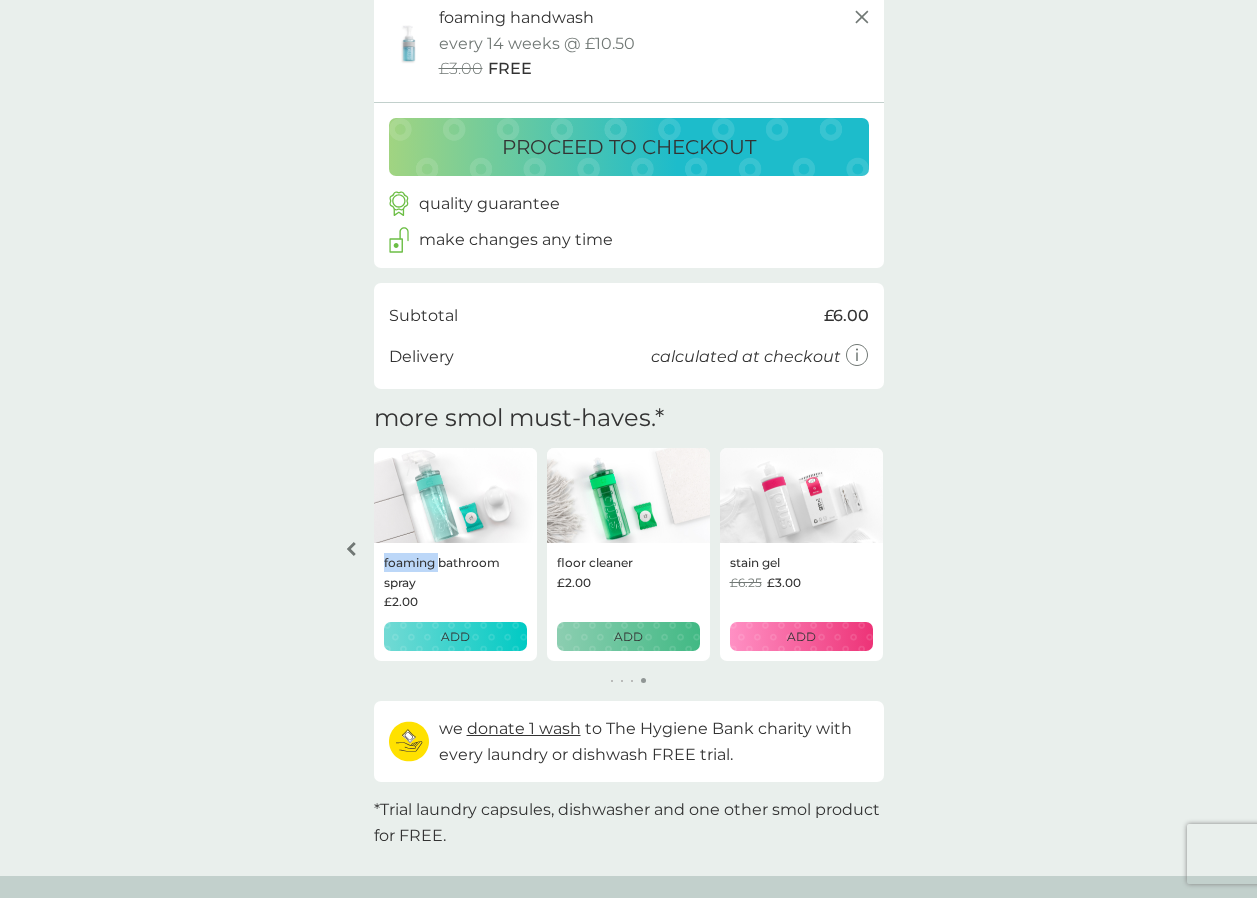 click on "your basket. summary. foaming handwash extra sink kit 1x bottle-for-life & 1x refill tablet £3.00 qty 2 edit non-bio laundry capsules trial pack every 4 weeks @ £6.00 £2.00 FREE 1 wash donated dishwasher tablets trial pack every 4 weeks @ £6.50 £2.00 FREE 1 wash donated foaming handwash starter pack every 14 weeks @ £10.50 £3.00 FREE proceed to checkout quality guarantee make changes any time checkout Subtotal £6.00 Delivery calculated at checkout more smol must-haves. * fabric conditioner £5.75 £3.00 ADD washing up liquid £2.00 ADD multi purpose spray £2.00 ADD foaming bathroom spray £2.00 ADD floor cleaner £2.00 ADD stain gel £6.25 £3.00 ADD we   donate 1 wash   to The Hygiene Bank charity with every laundry or dishwash FREE trial. your future charges. next charge date [DATE] non-bio laundry capsules 24x capsules   £6.00 qty 1 repeats every 4 weeks edit next charge date [DATE] dishwasher tablets 30x tablets   £6.50 qty 1 repeats every 4 weeks edit foaming handwash 6x tablets" at bounding box center (628, 219) 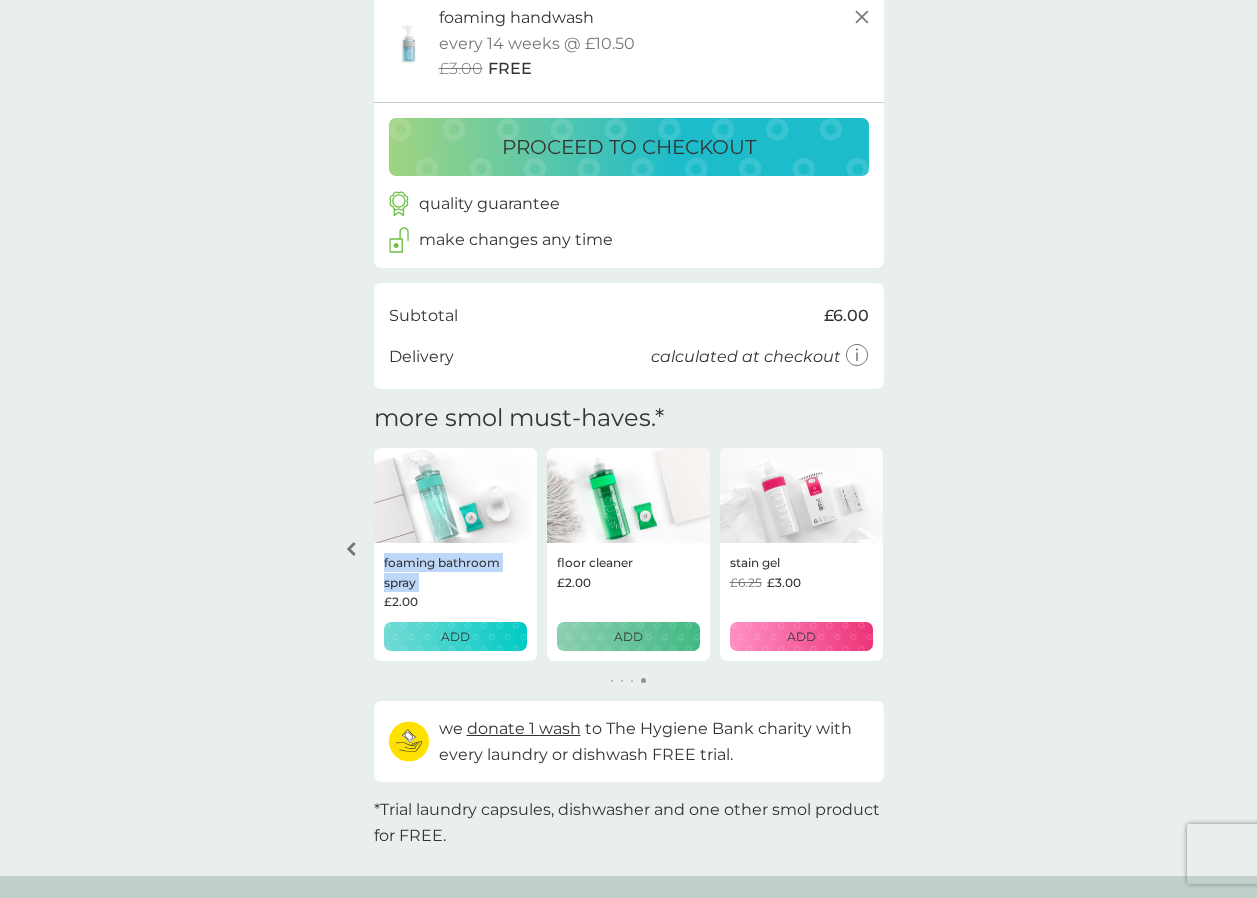 click on "your basket. summary. foaming handwash extra sink kit 1x bottle-for-life & 1x refill tablet £3.00 qty 2 edit non-bio laundry capsules trial pack every 4 weeks @ £6.00 £2.00 FREE 1 wash donated dishwasher tablets trial pack every 4 weeks @ £6.50 £2.00 FREE 1 wash donated foaming handwash starter pack every 14 weeks @ £10.50 £3.00 FREE proceed to checkout quality guarantee make changes any time checkout Subtotal £6.00 Delivery calculated at checkout more smol must-haves. * fabric conditioner £5.75 £3.00 ADD washing up liquid £2.00 ADD multi purpose spray £2.00 ADD foaming bathroom spray £2.00 ADD floor cleaner £2.00 ADD stain gel £6.25 £3.00 ADD we   donate 1 wash   to The Hygiene Bank charity with every laundry or dishwash FREE trial. your future charges. next charge date [DATE] non-bio laundry capsules 24x capsules   £6.00 qty 1 repeats every 4 weeks edit next charge date [DATE] dishwasher tablets 30x tablets   £6.50 qty 1 repeats every 4 weeks edit foaming handwash 6x tablets" at bounding box center (628, 219) 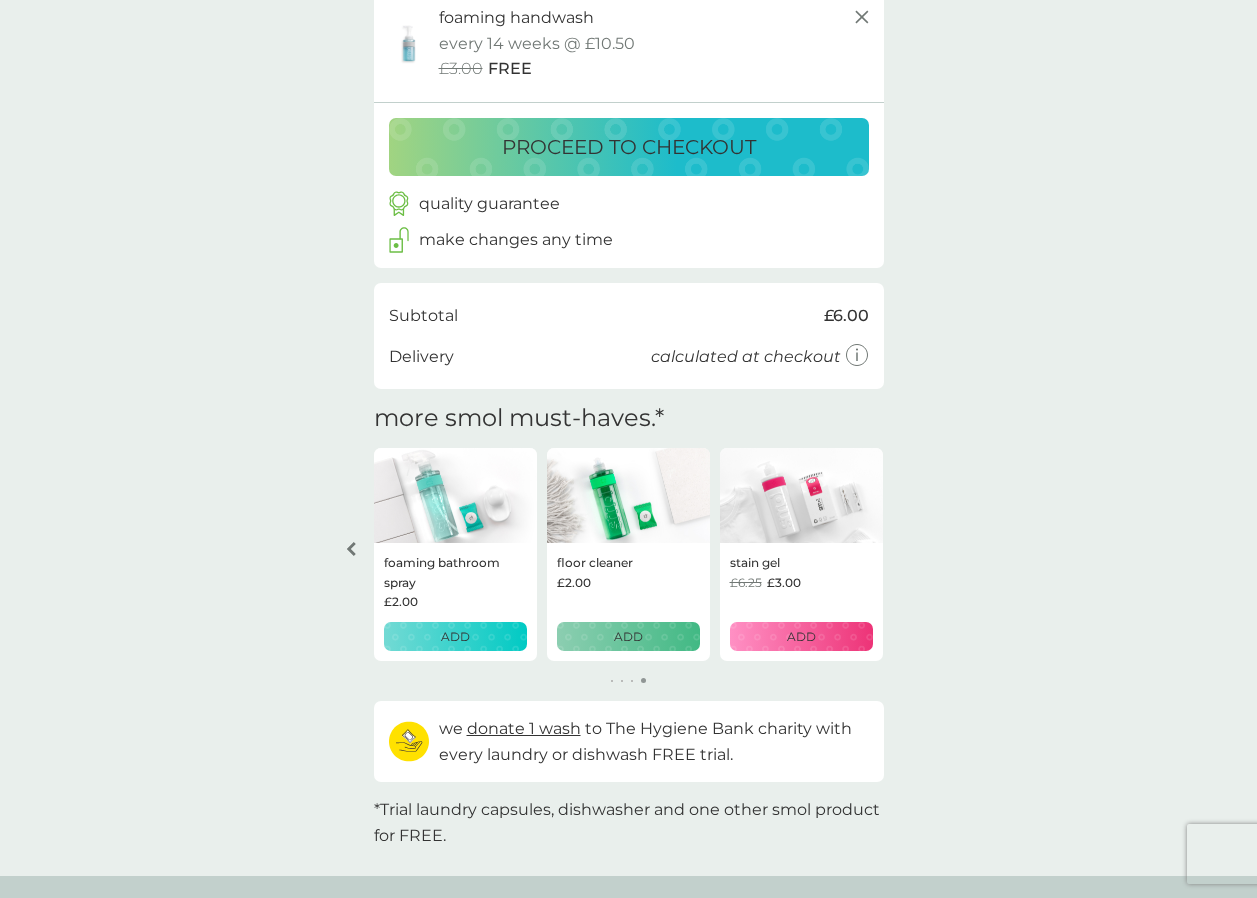 click at bounding box center [351, 549] 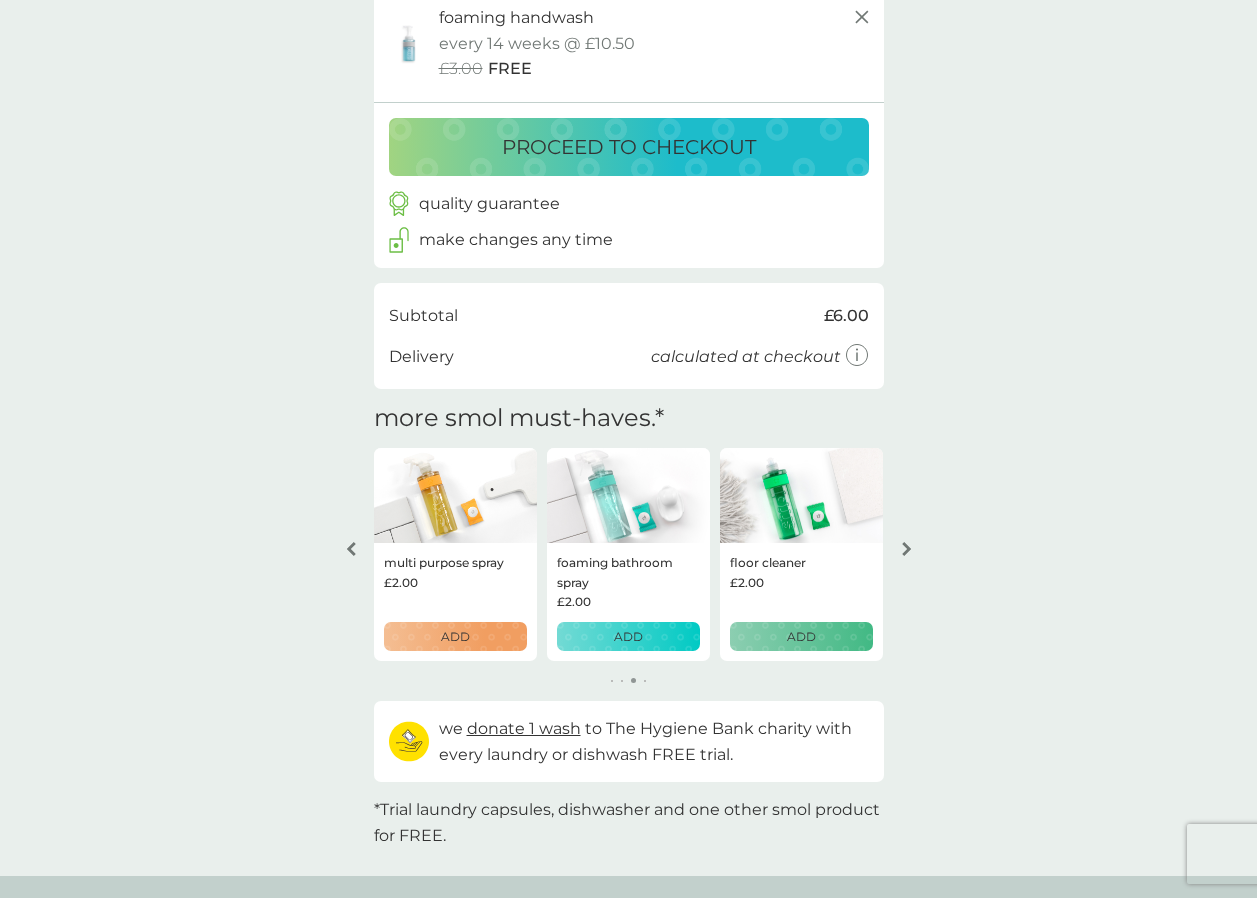 click 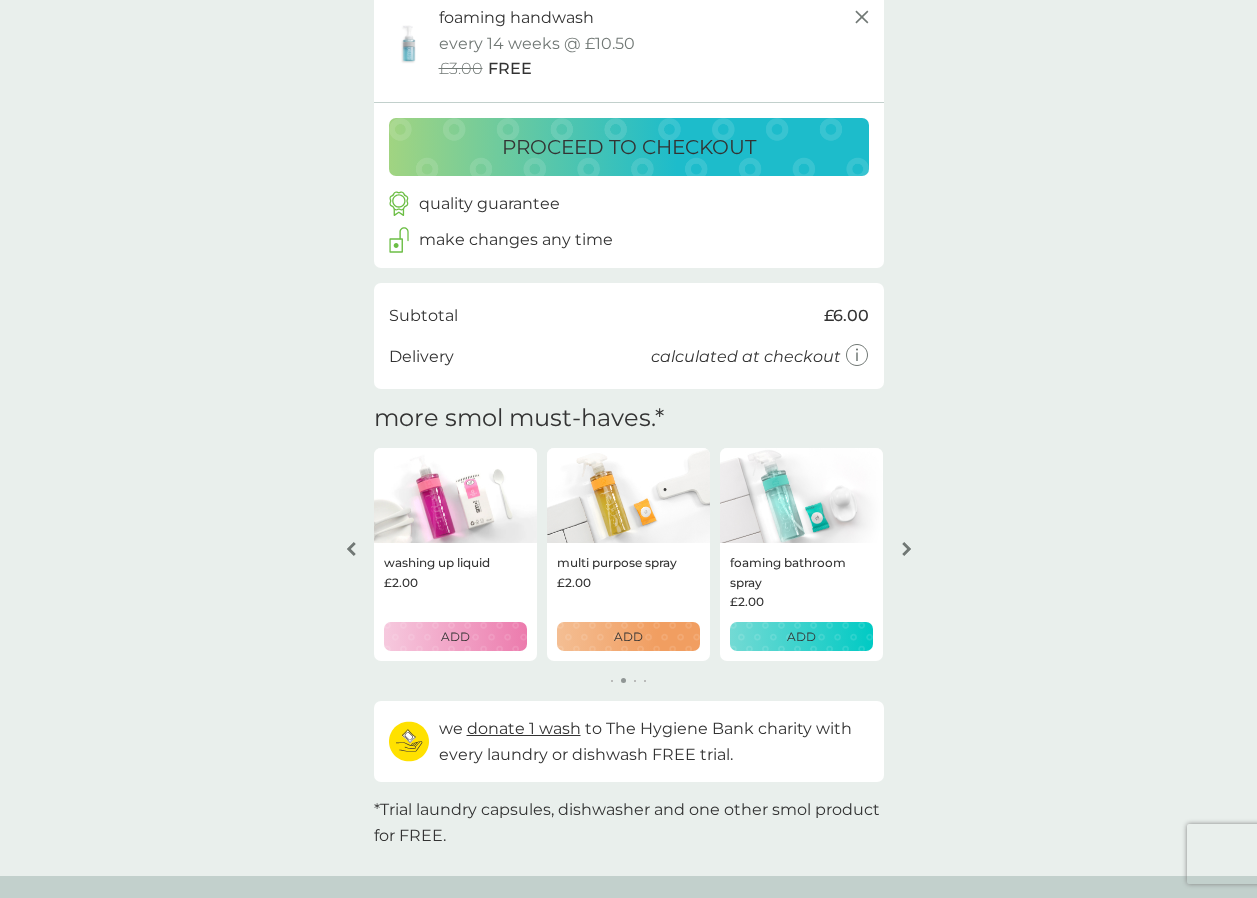 click 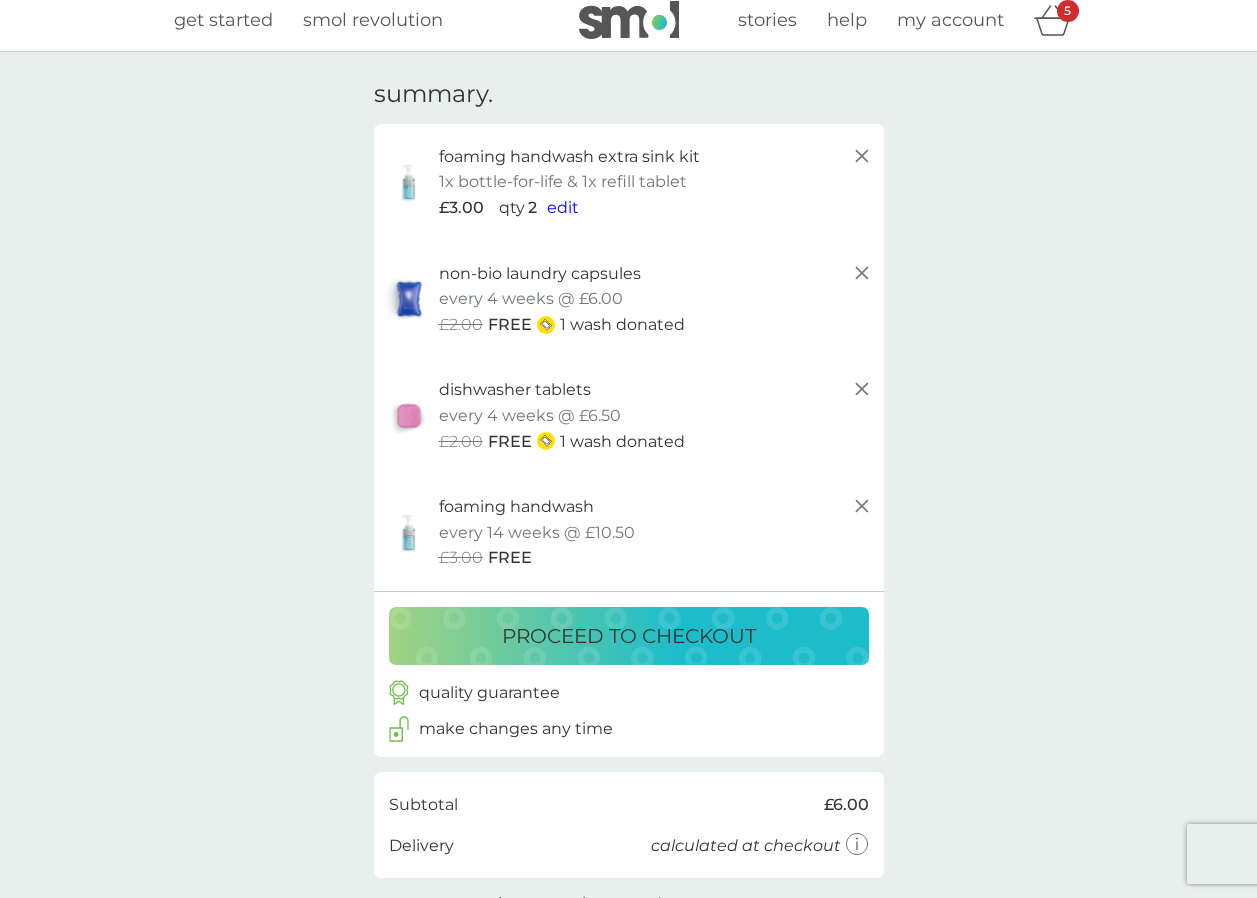 scroll, scrollTop: 0, scrollLeft: 0, axis: both 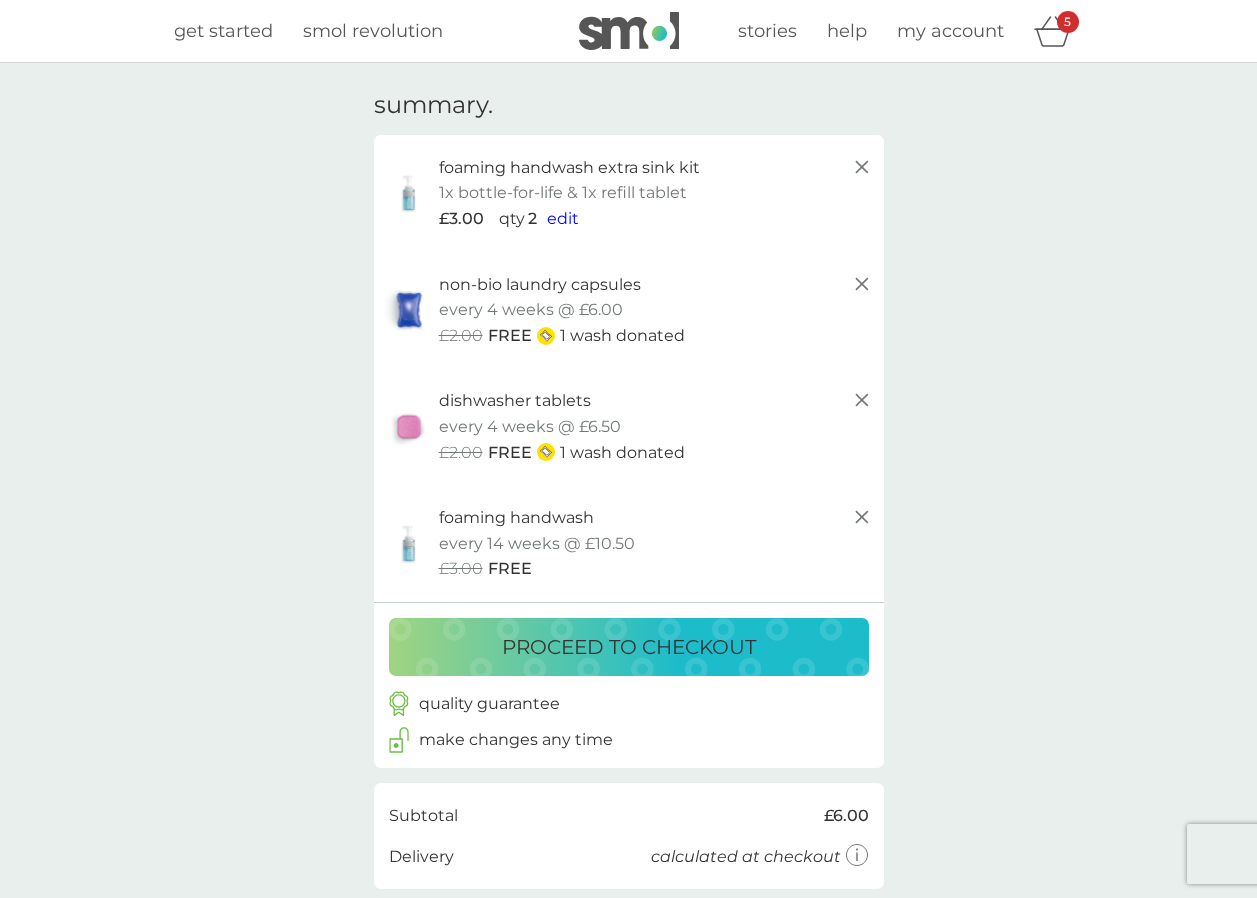 click 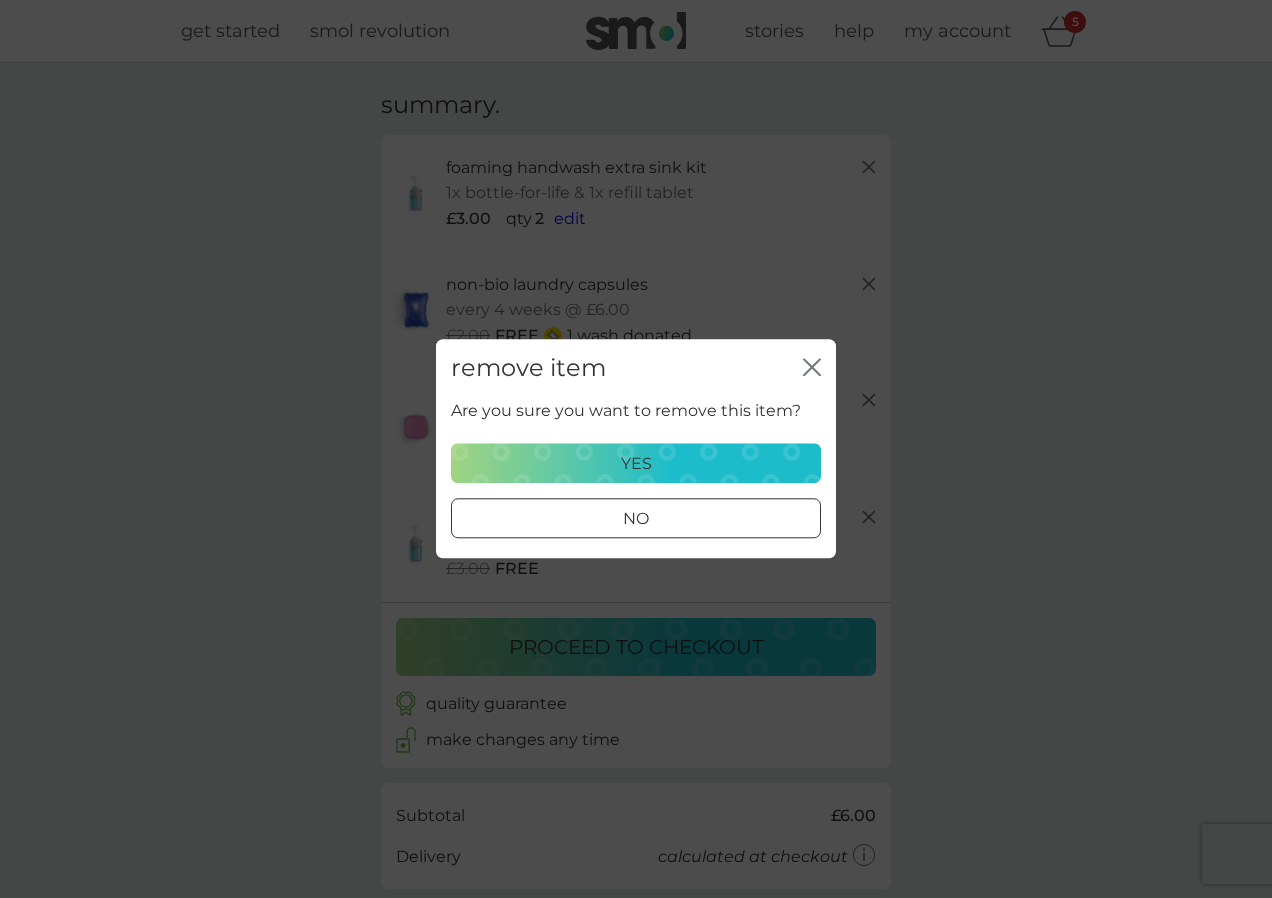 click on "yes" at bounding box center [636, 464] 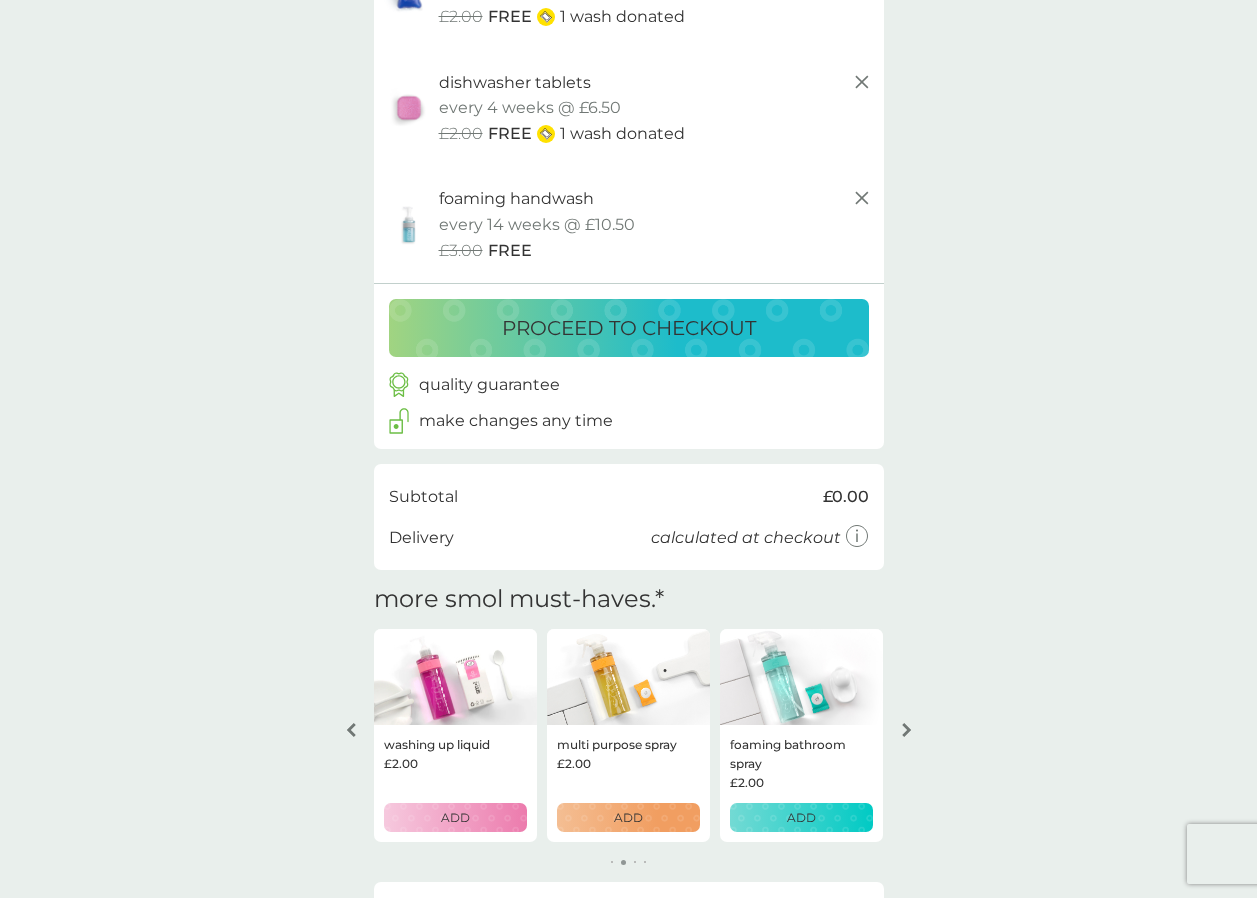 scroll, scrollTop: 300, scrollLeft: 0, axis: vertical 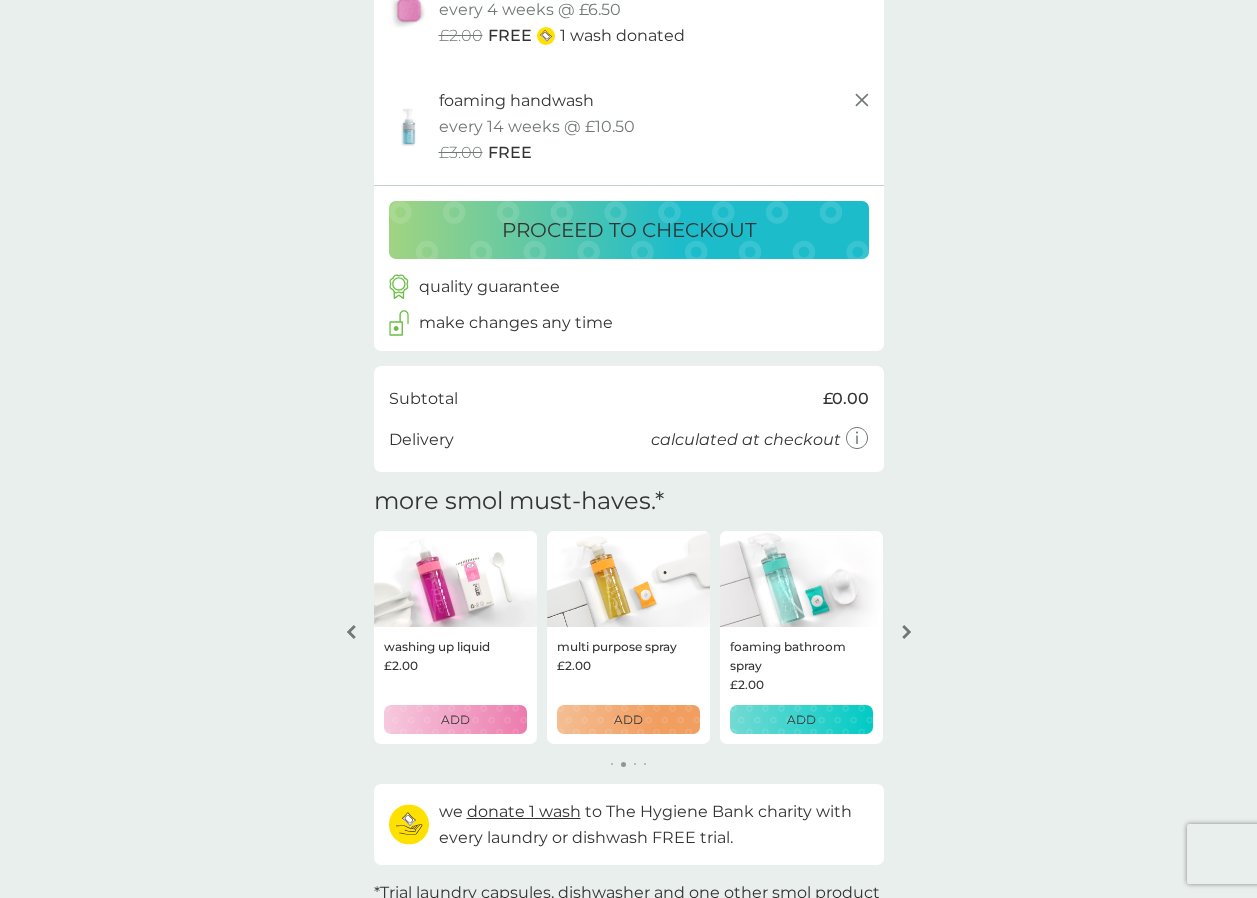 click at bounding box center (351, 632) 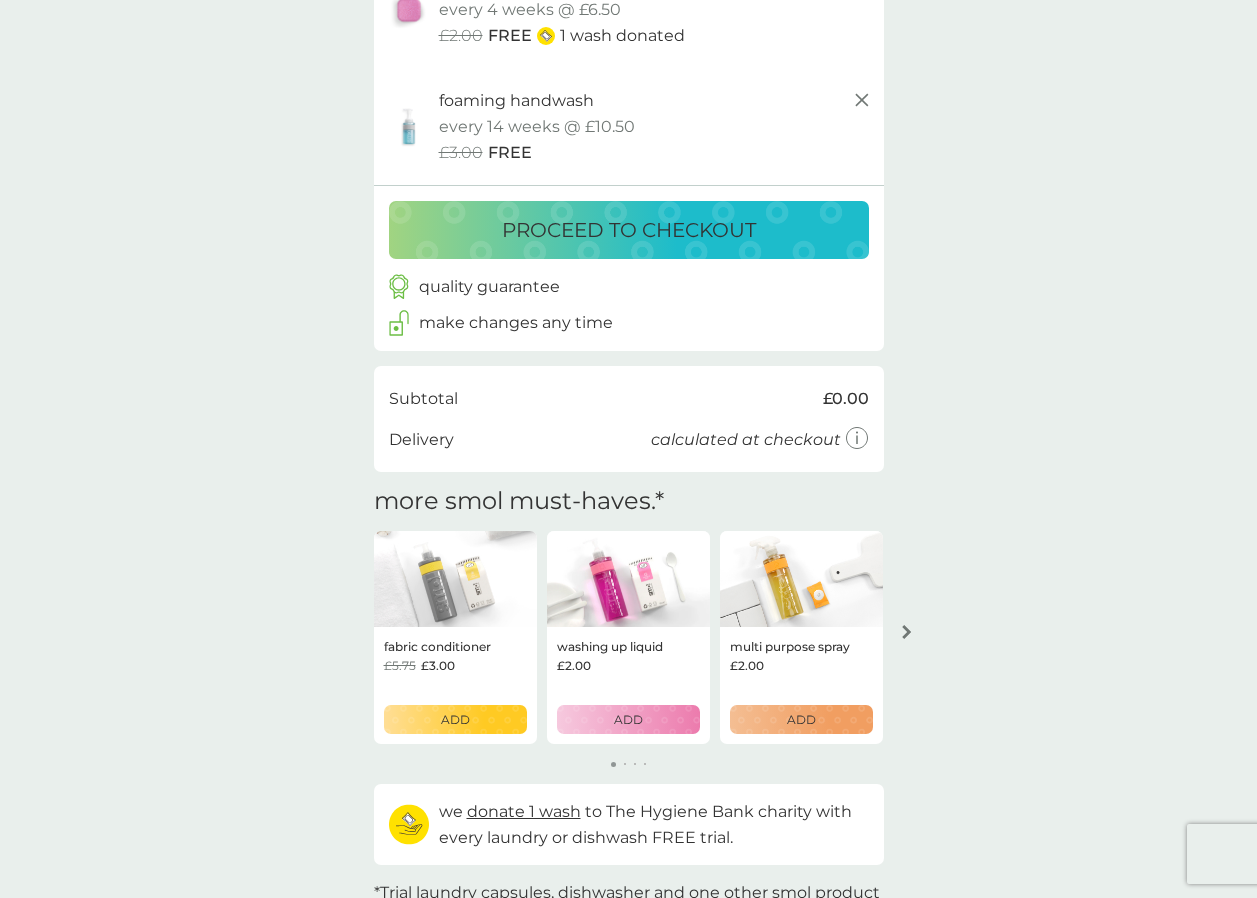 click on "your basket. summary. non-bio laundry capsules trial pack every 4 weeks @ £6.00 £2.00 FREE 1 wash donated dishwasher tablets trial pack every 4 weeks @ £6.50 £2.00 FREE 1 wash donated foaming handwash starter pack every 14 weeks @ £10.50 £3.00 FREE proceed to checkout quality guarantee make changes any time checkout Subtotal £0.00 Delivery calculated at checkout more smol must-haves. * fabric conditioner £5.75 £3.00 ADD washing up liquid £2.00 ADD multi purpose spray £2.00 ADD foaming bathroom spray £2.00 ADD floor cleaner £2.00 ADD stain gel £6.25 £3.00 ADD we   donate 1 wash   to The Hygiene Bank charity with every laundry or dishwash FREE trial. your future charges. next charge date [DATE] non-bio laundry capsules 24x capsules   £6.00 qty 1 repeats every 4 weeks edit next charge date [DATE] dishwasher tablets 30x tablets   £6.50 qty 1 repeats every 4 weeks edit next charge date [DATE] foaming handwash 6x tablets   £10.50 qty 1 repeats every 14 weeks edit" at bounding box center [628, 361] 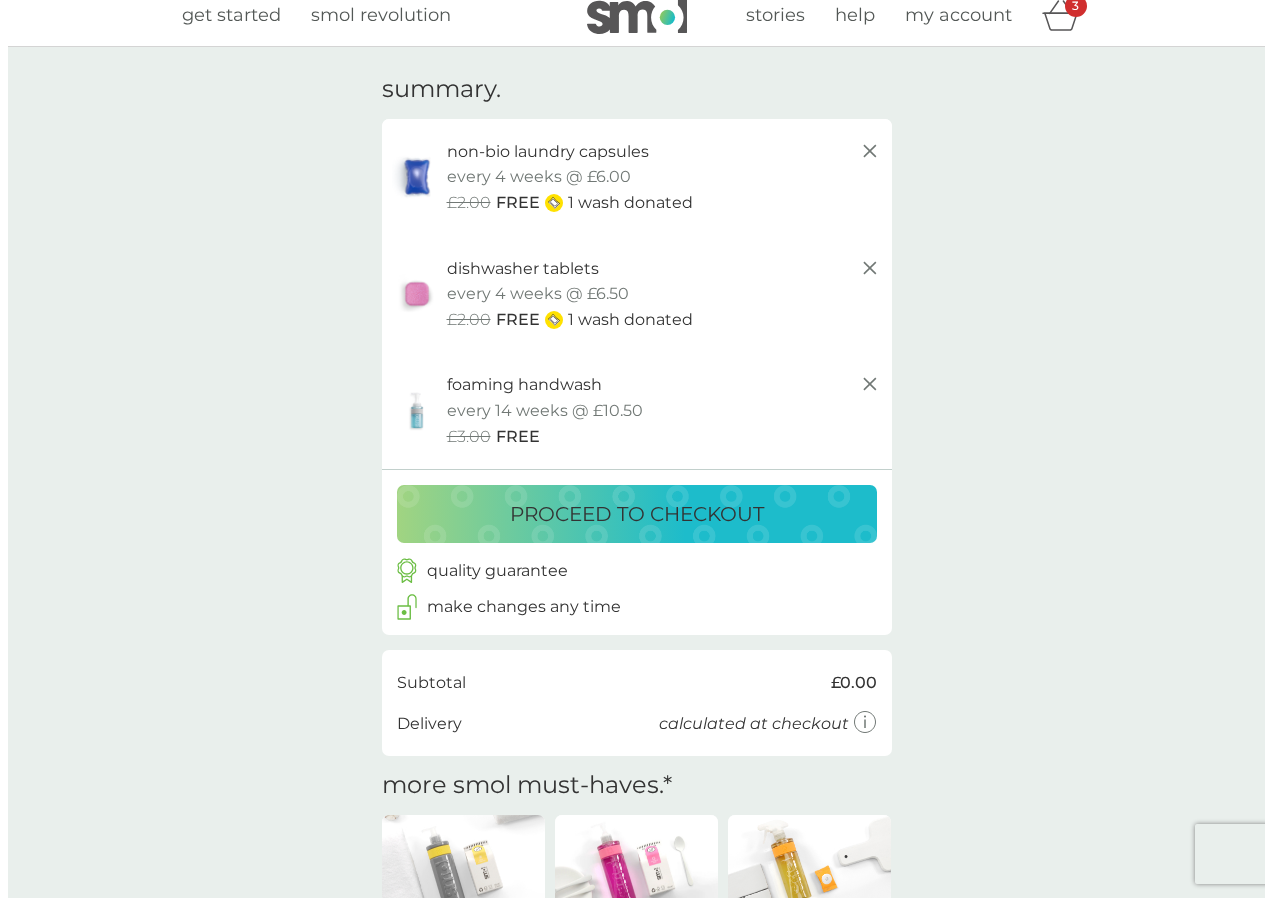 scroll, scrollTop: 0, scrollLeft: 0, axis: both 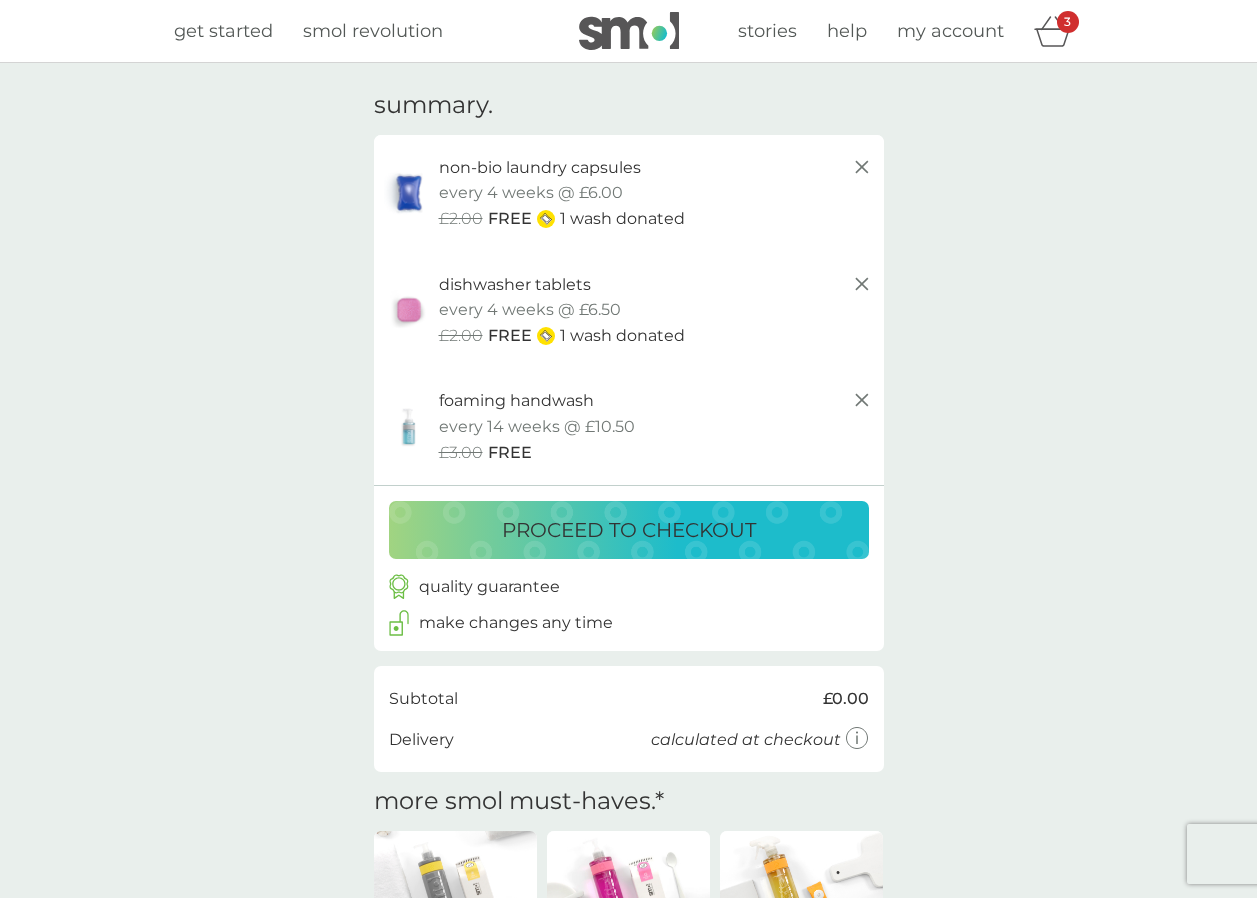 click on "proceed to checkout" at bounding box center (629, 530) 